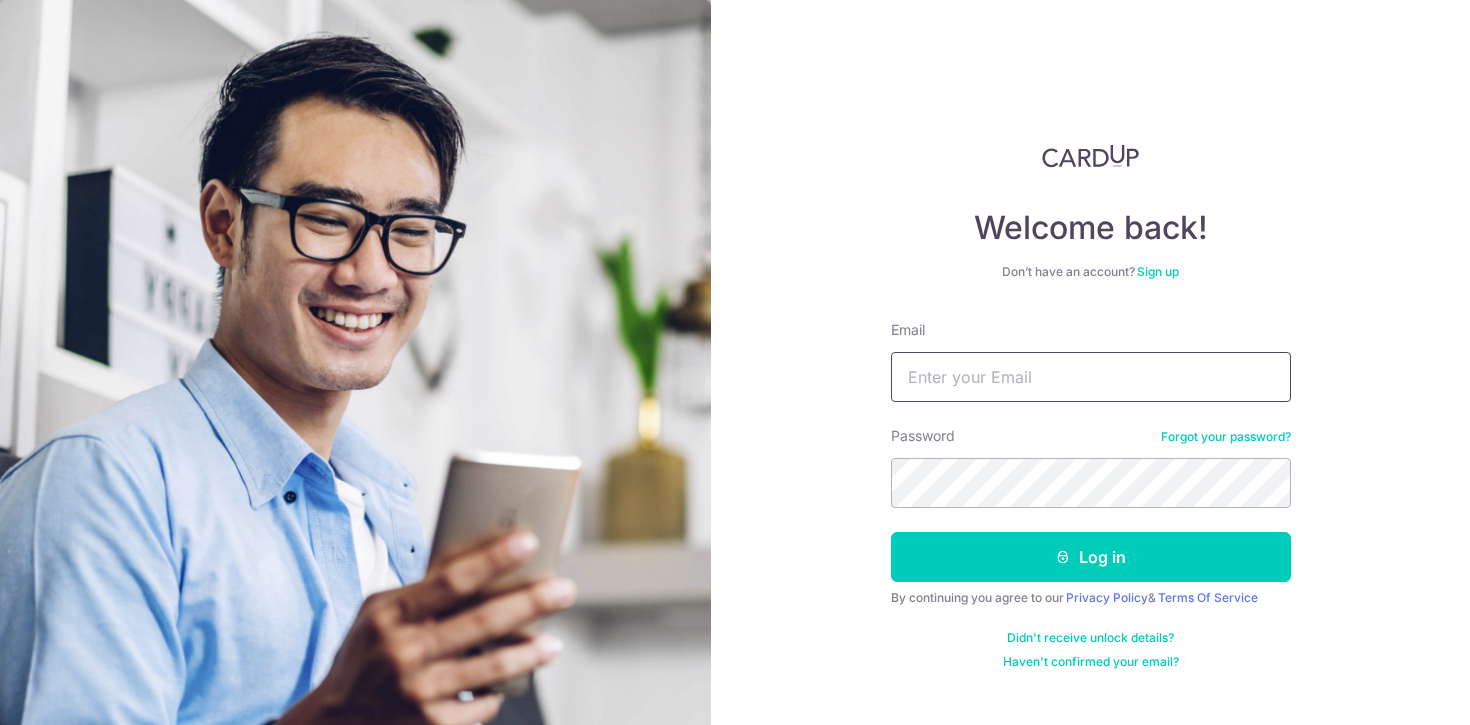 scroll, scrollTop: 0, scrollLeft: 0, axis: both 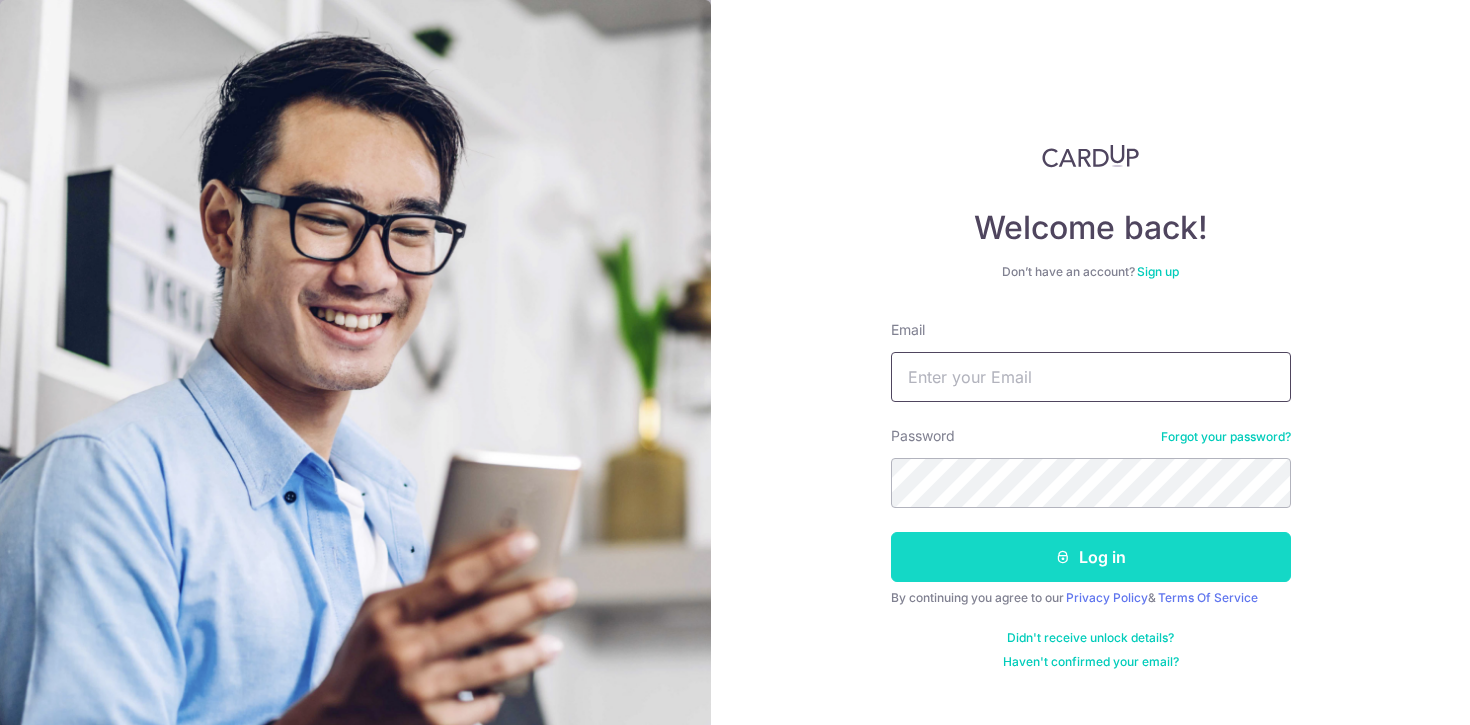 type on "[EMAIL]" 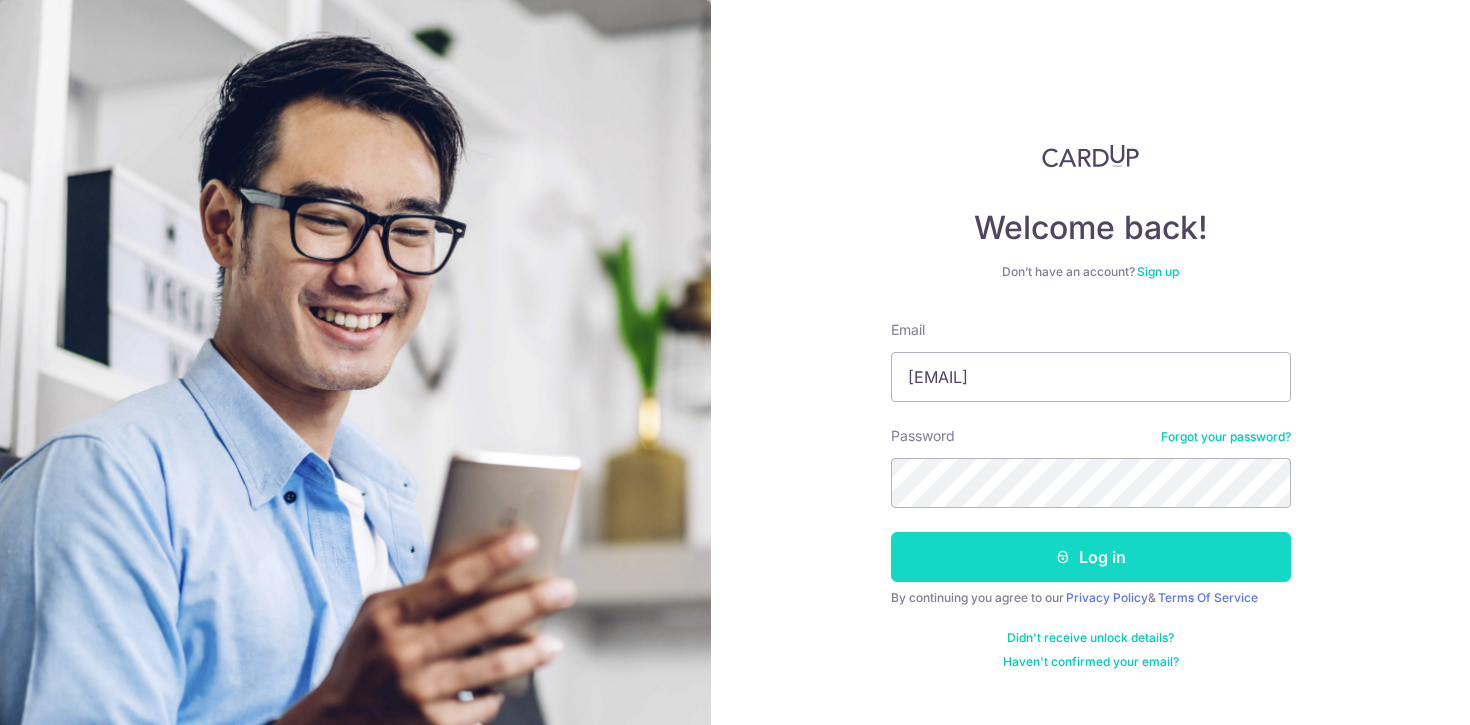 click on "Log in" at bounding box center [1091, 557] 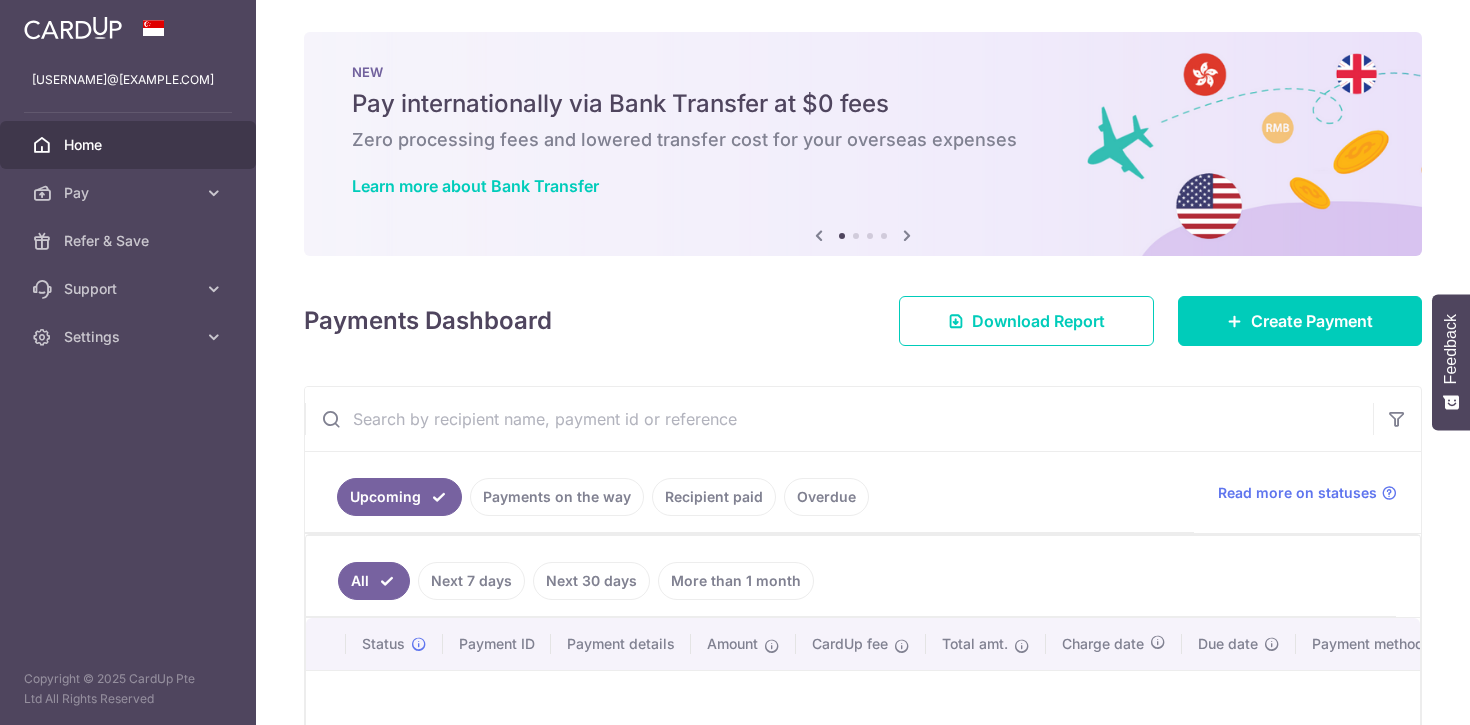 scroll, scrollTop: 0, scrollLeft: 0, axis: both 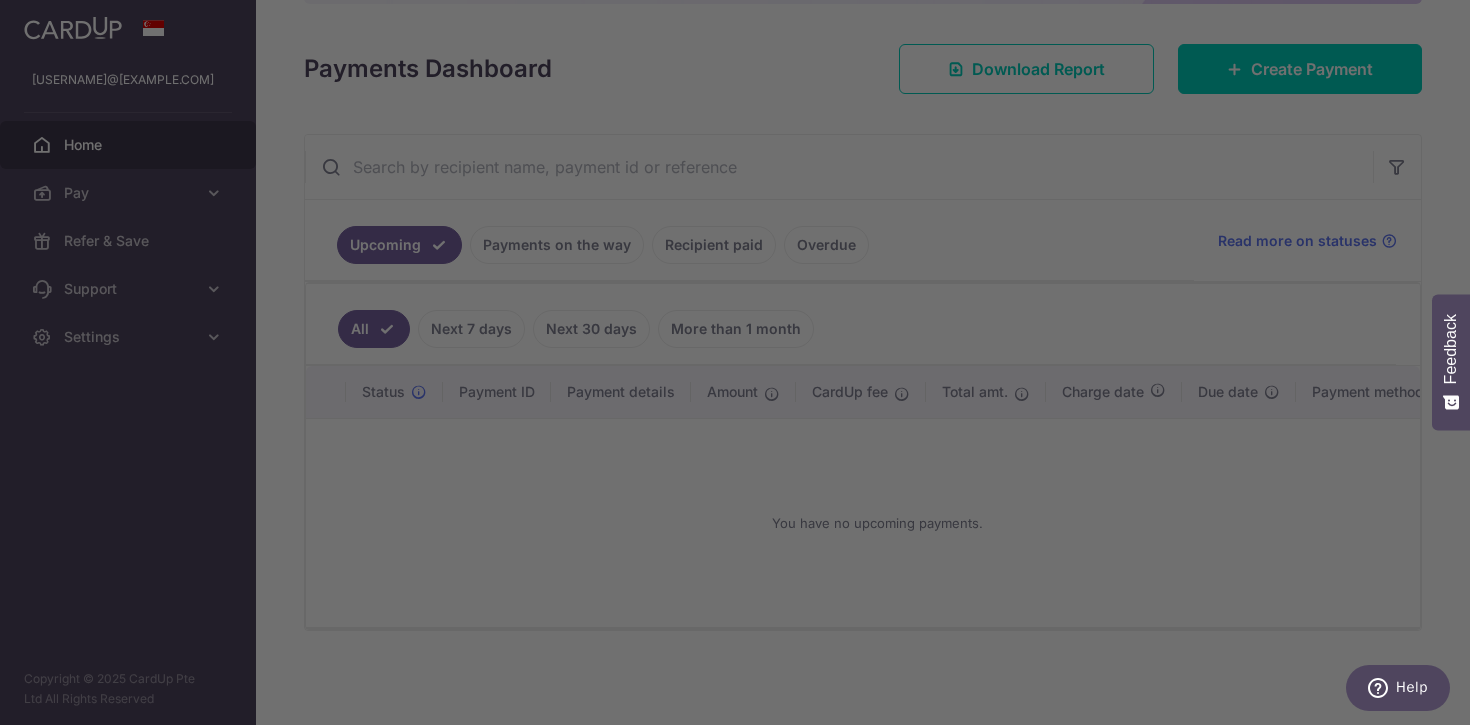 click at bounding box center [742, 366] 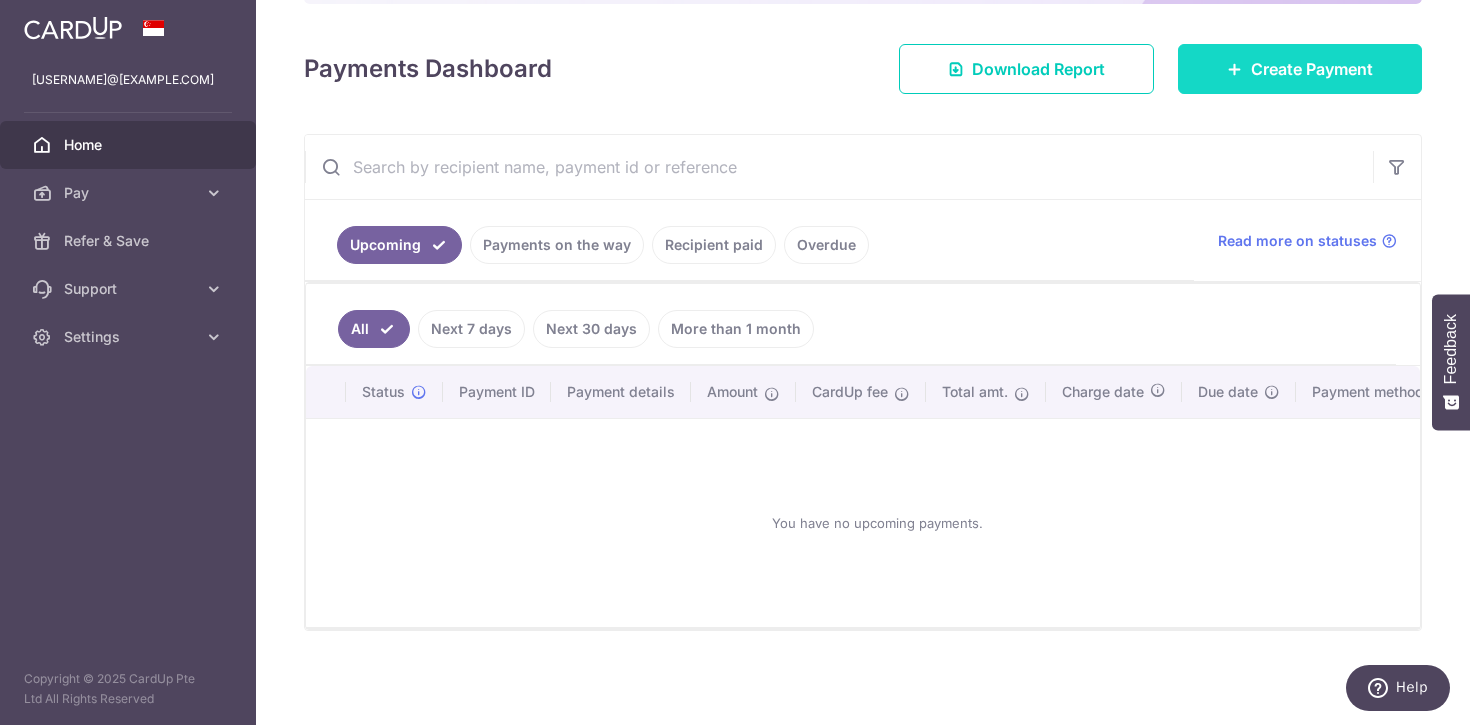 click on "Create Payment" at bounding box center (1312, 69) 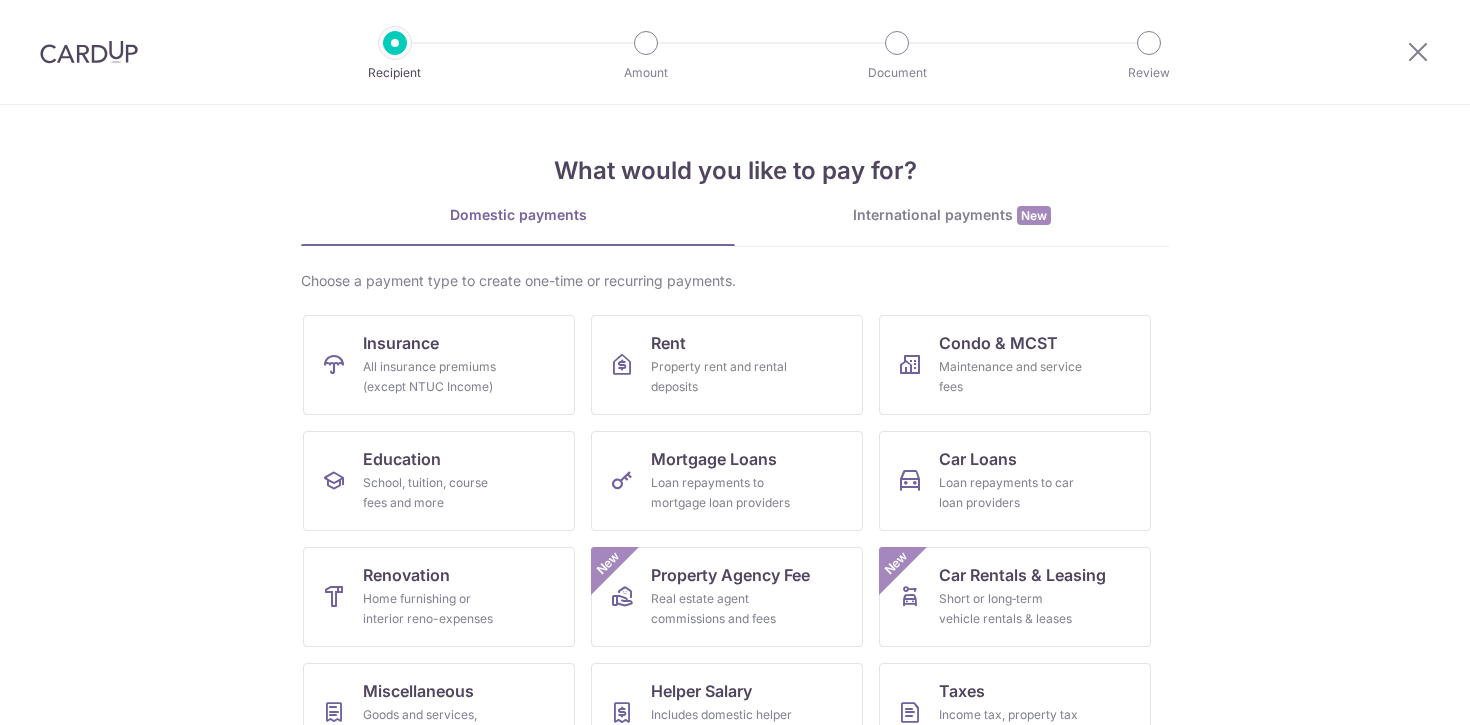 scroll, scrollTop: 0, scrollLeft: 0, axis: both 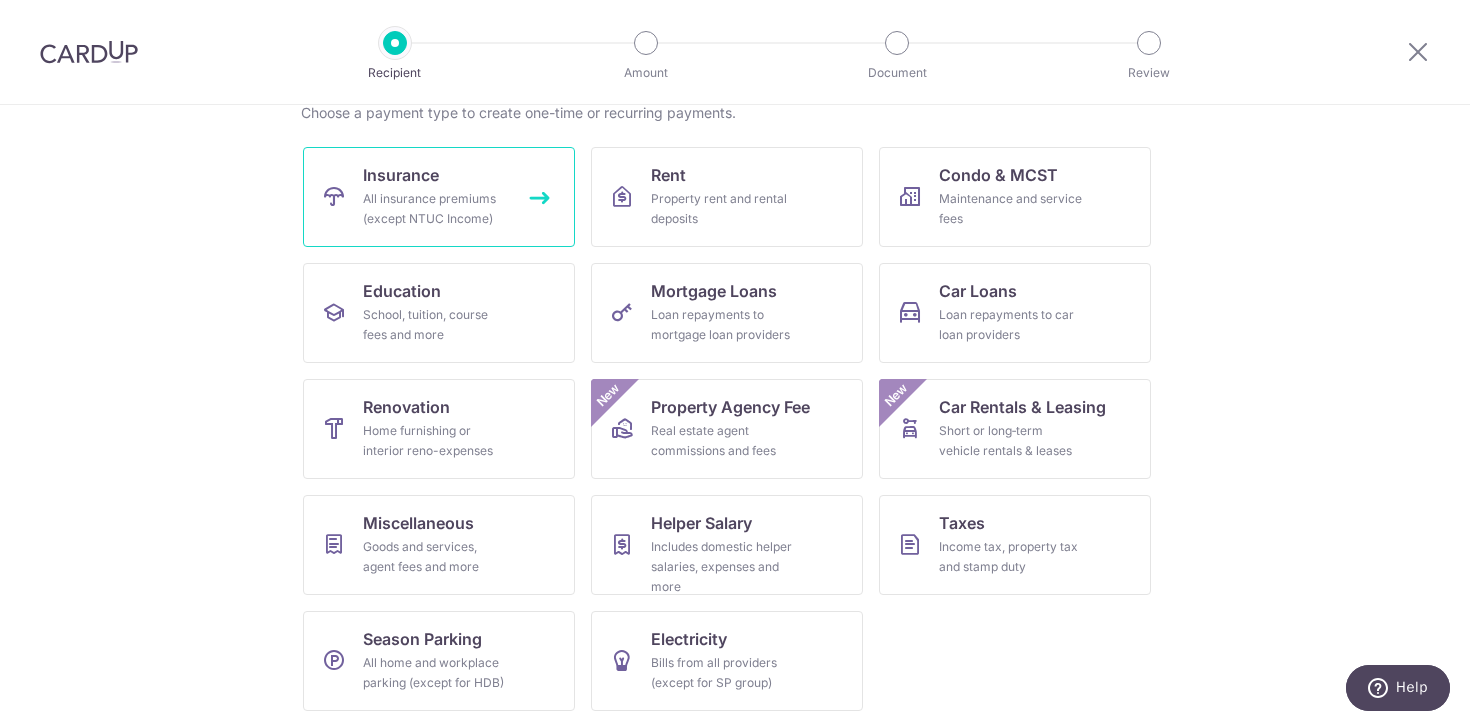 click on "All insurance premiums (except NTUC Income)" at bounding box center (435, 209) 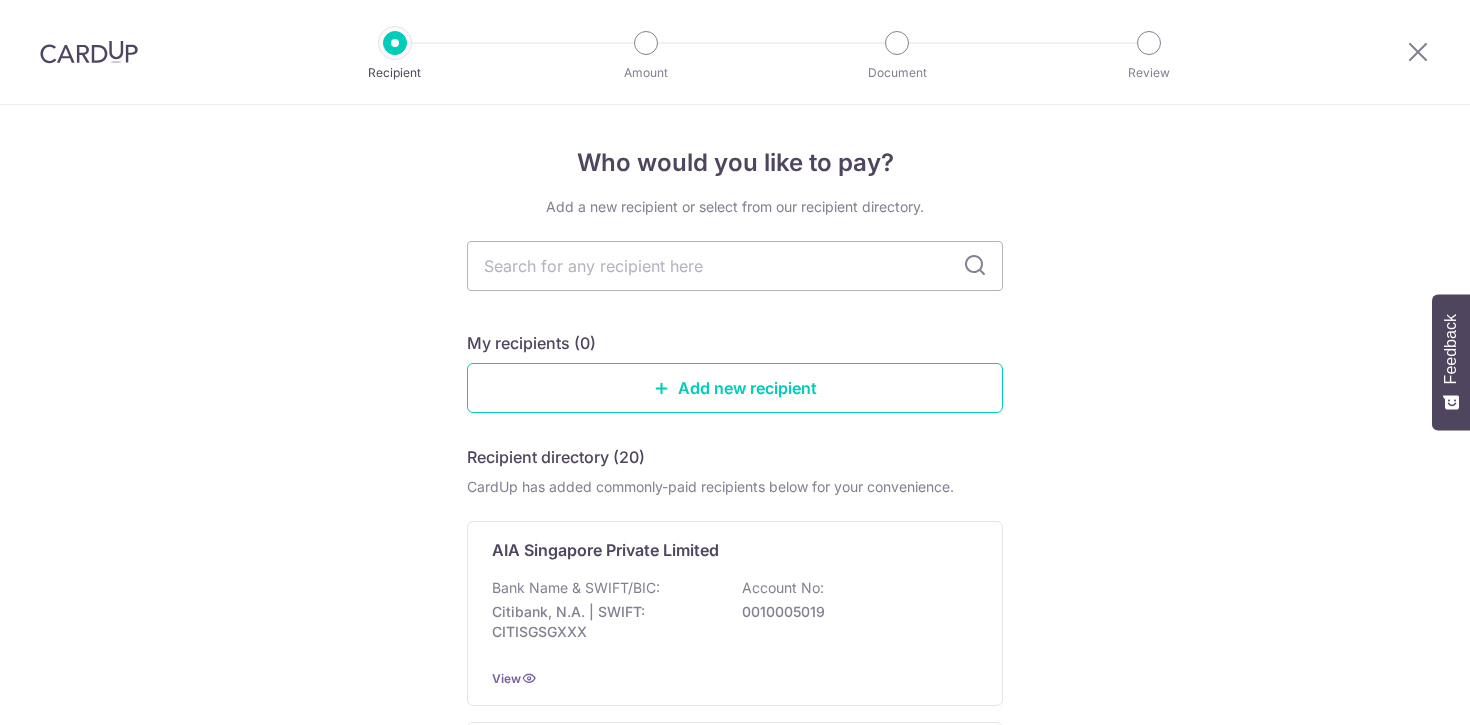 scroll, scrollTop: 0, scrollLeft: 0, axis: both 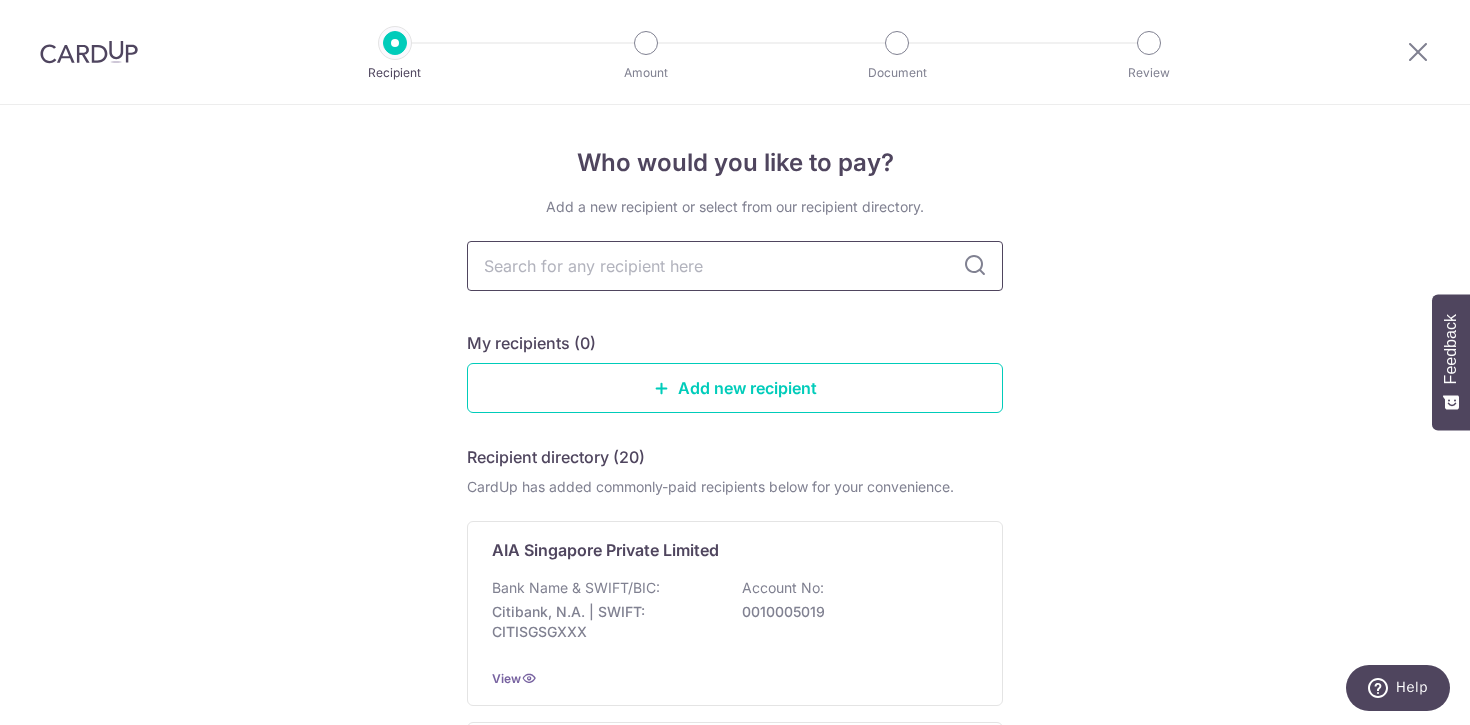 click at bounding box center [735, 266] 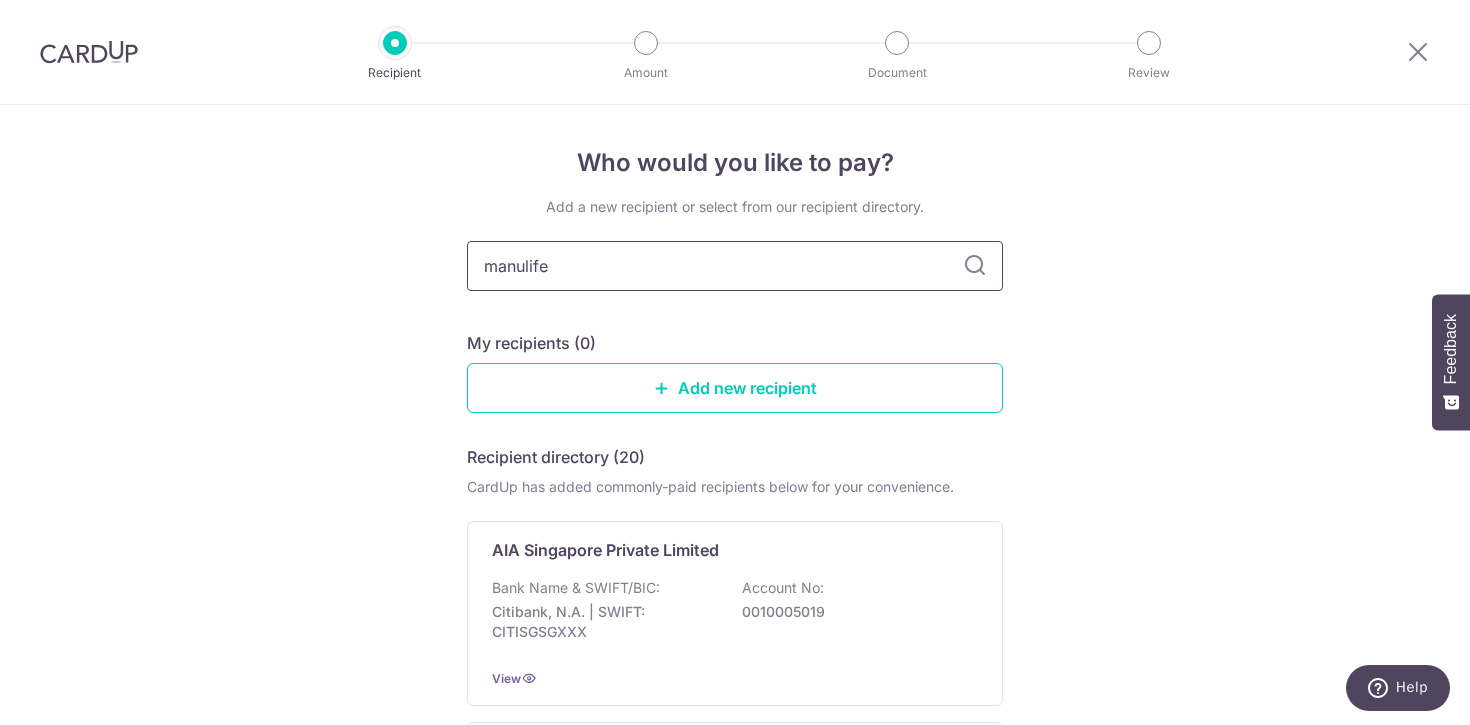 type on "manulife" 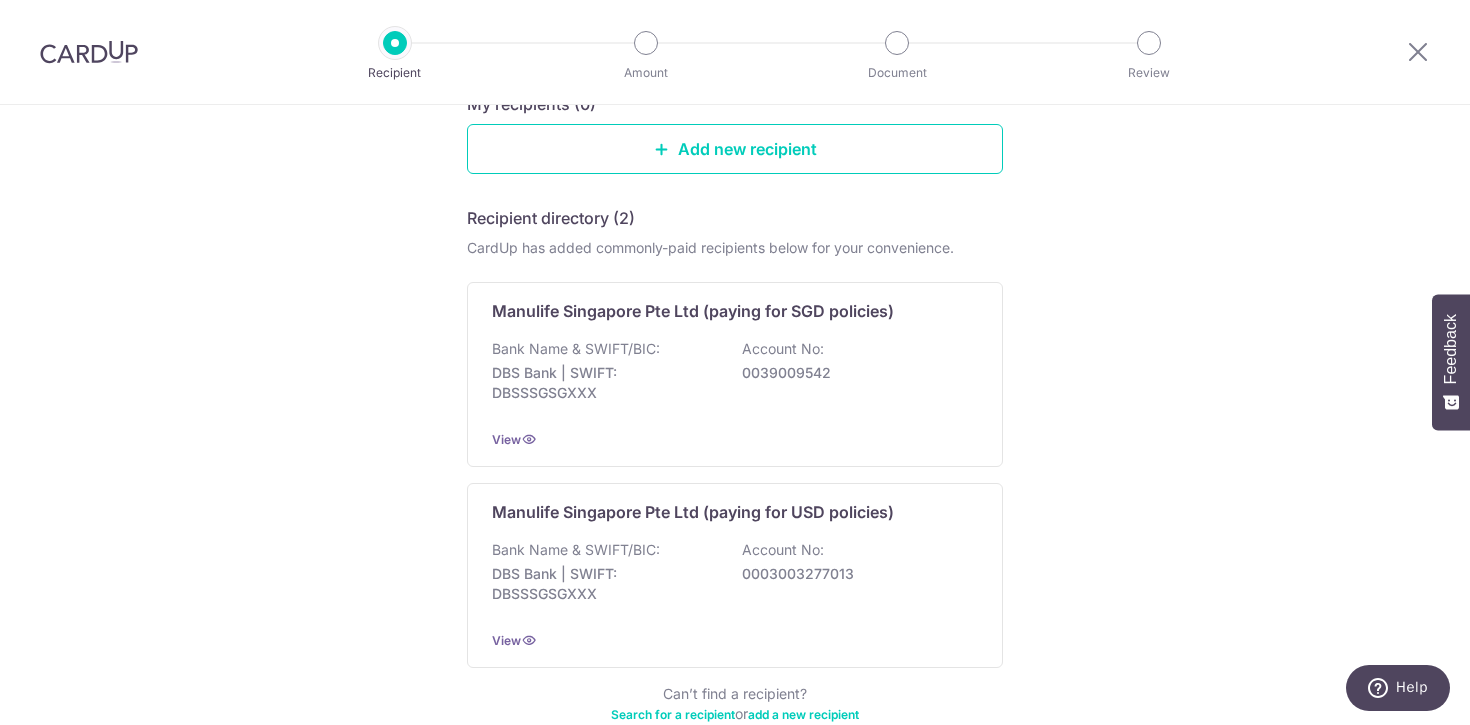 scroll, scrollTop: 290, scrollLeft: 0, axis: vertical 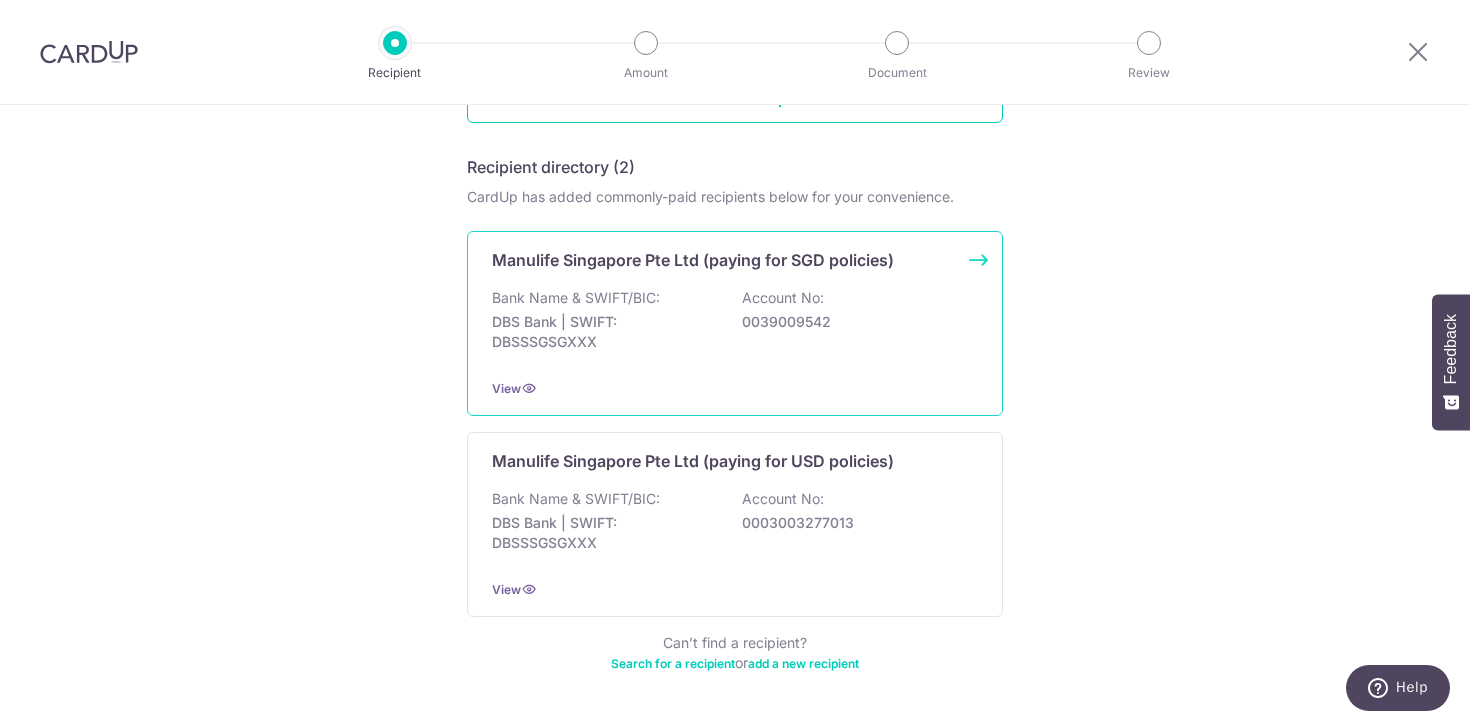 click on "Bank Name & SWIFT/BIC:
DBS Bank | SWIFT: DBSSSGSGXXX
Account No:
0039009542" at bounding box center [735, 325] 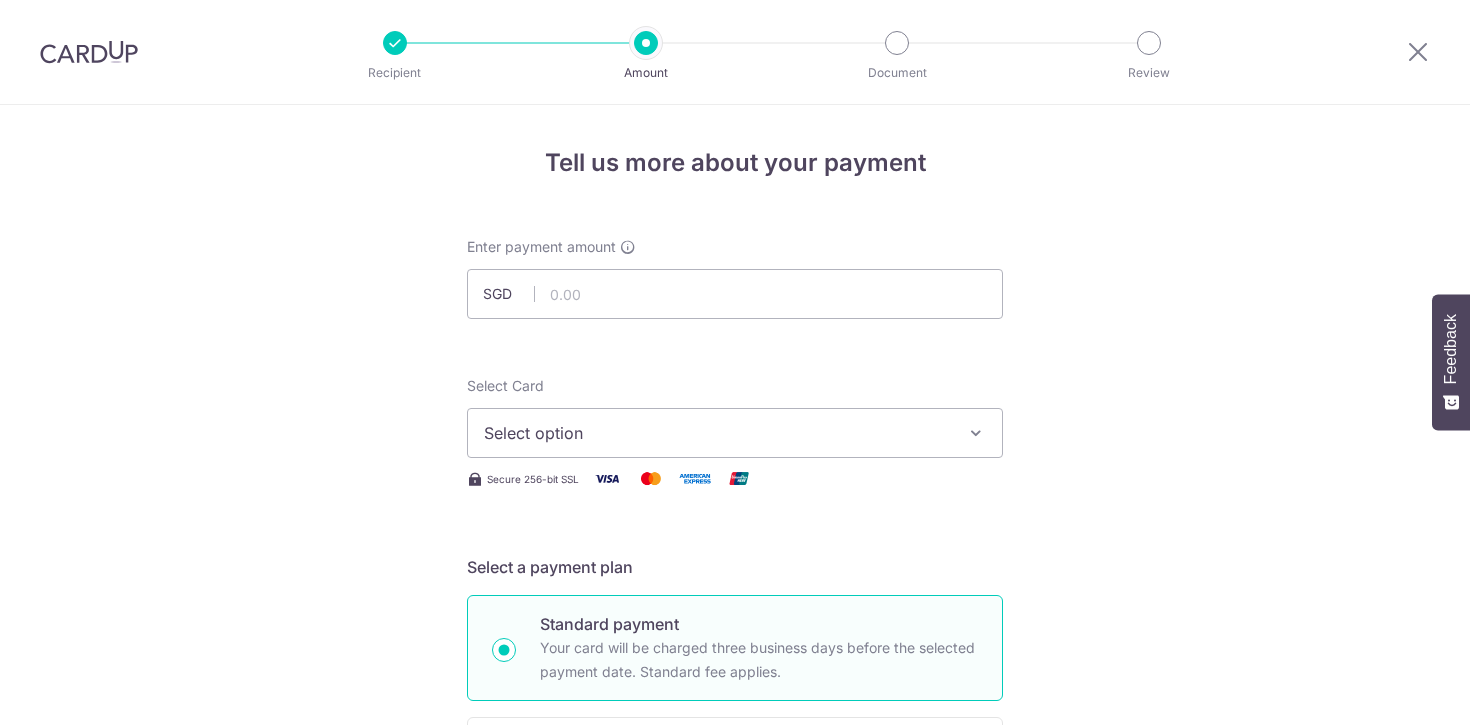 scroll, scrollTop: 0, scrollLeft: 0, axis: both 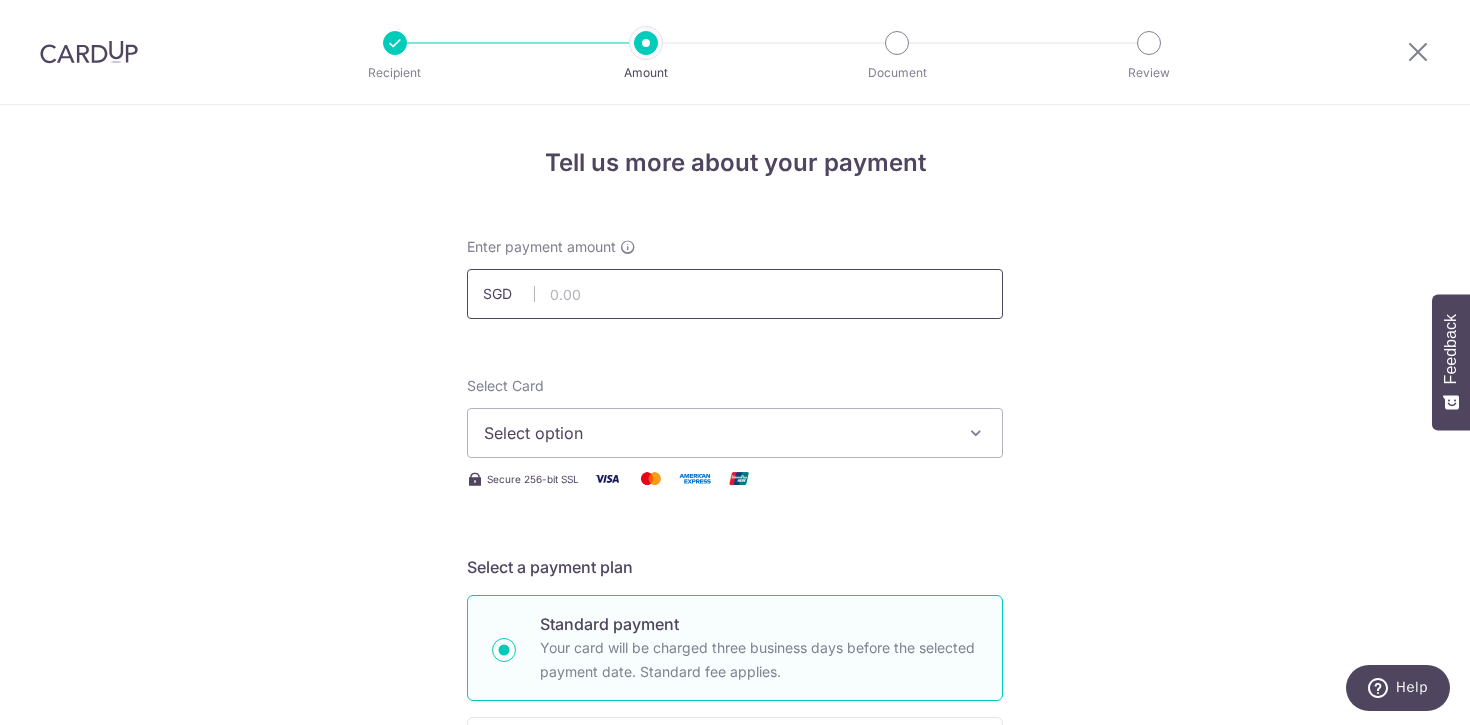 click at bounding box center (735, 294) 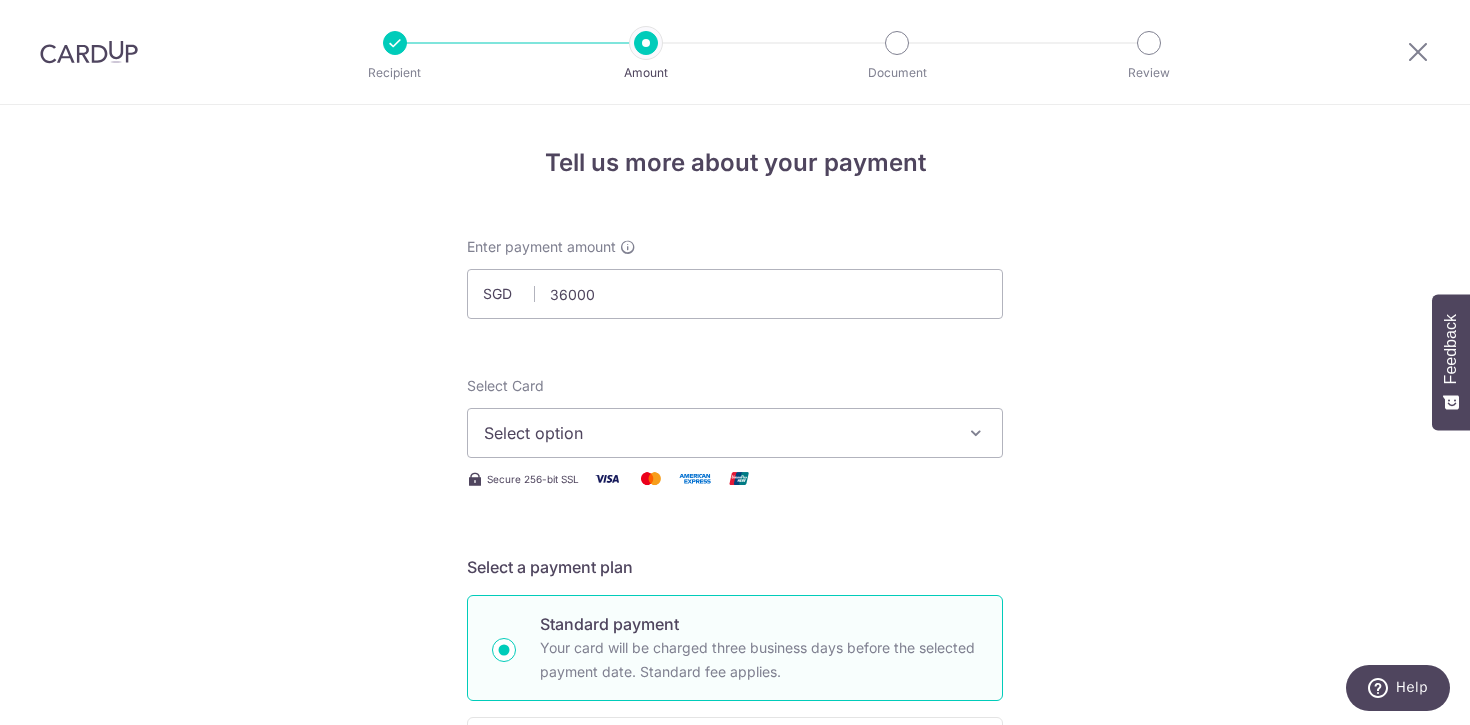 type on "36,000.00" 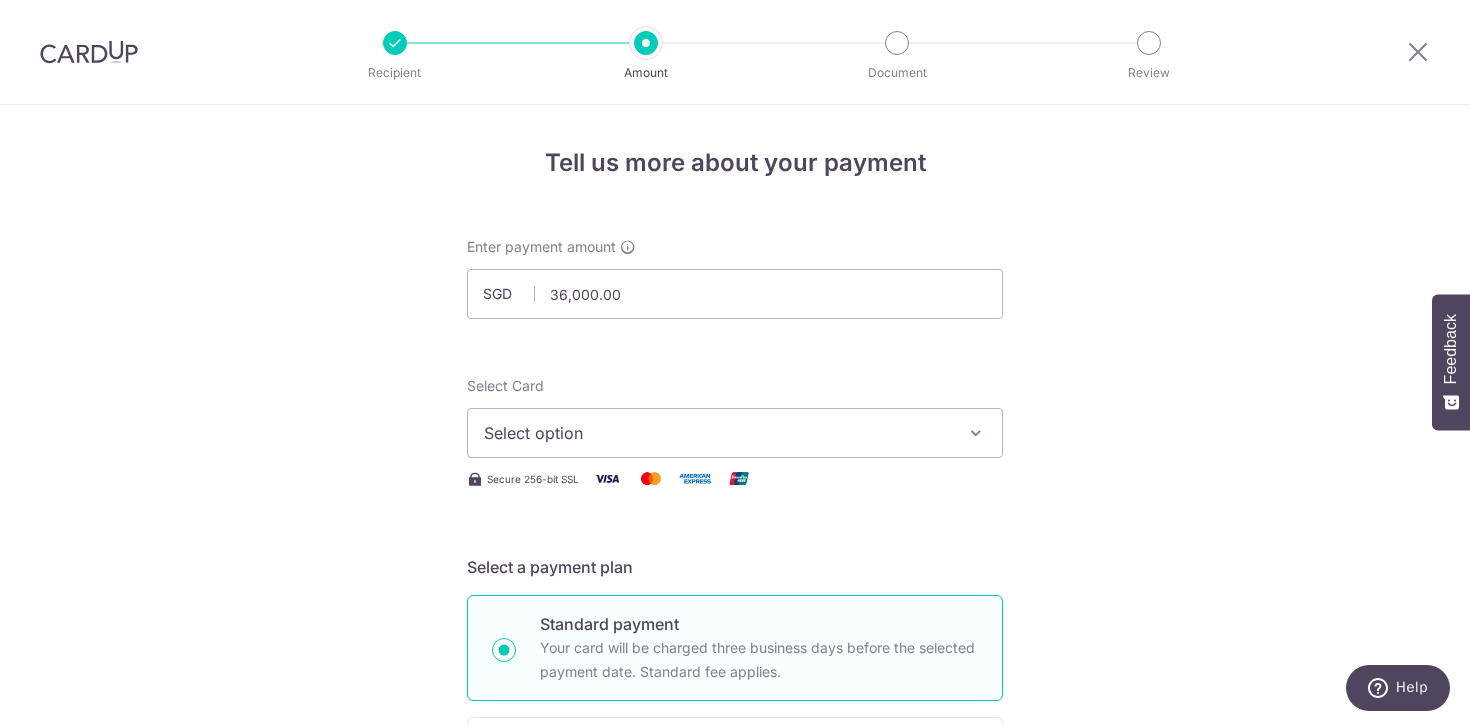 click on "Select option" at bounding box center [735, 433] 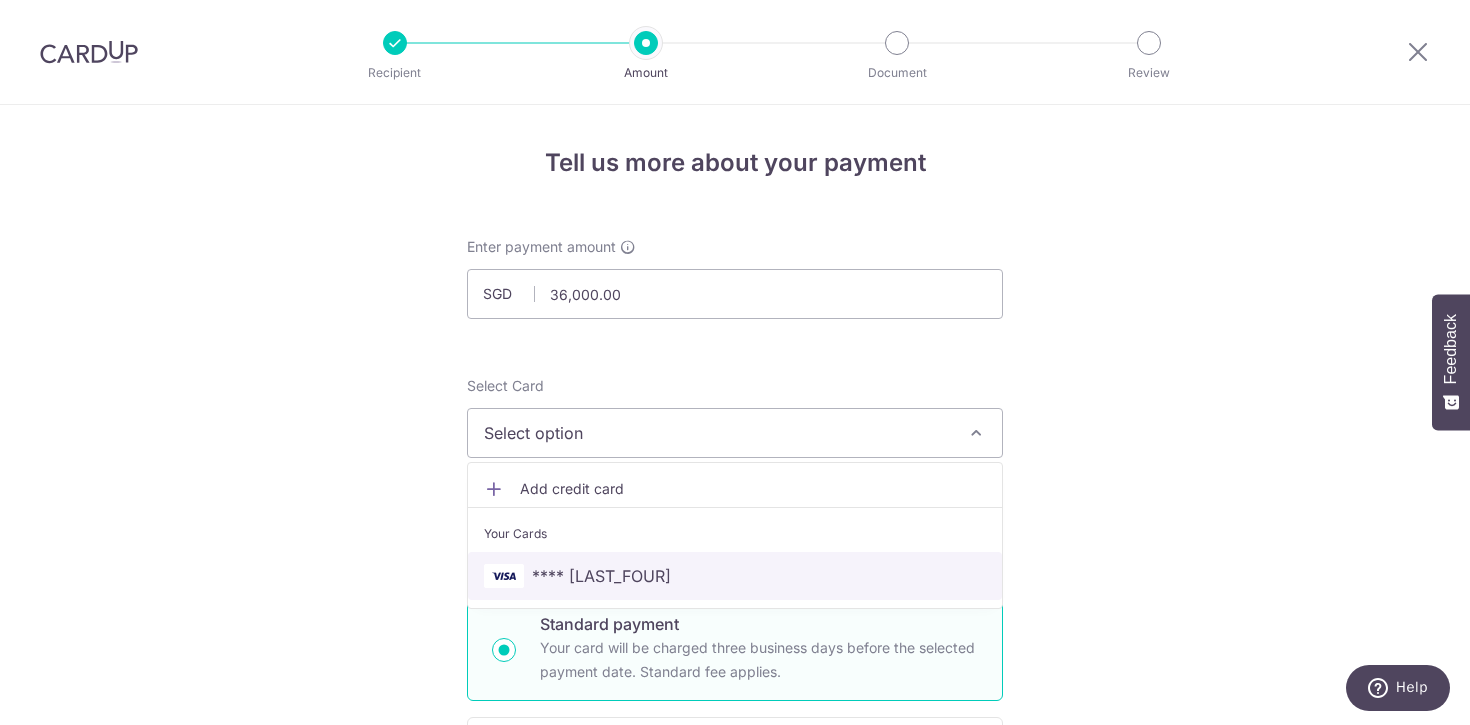 click on "**** 3163" at bounding box center [601, 576] 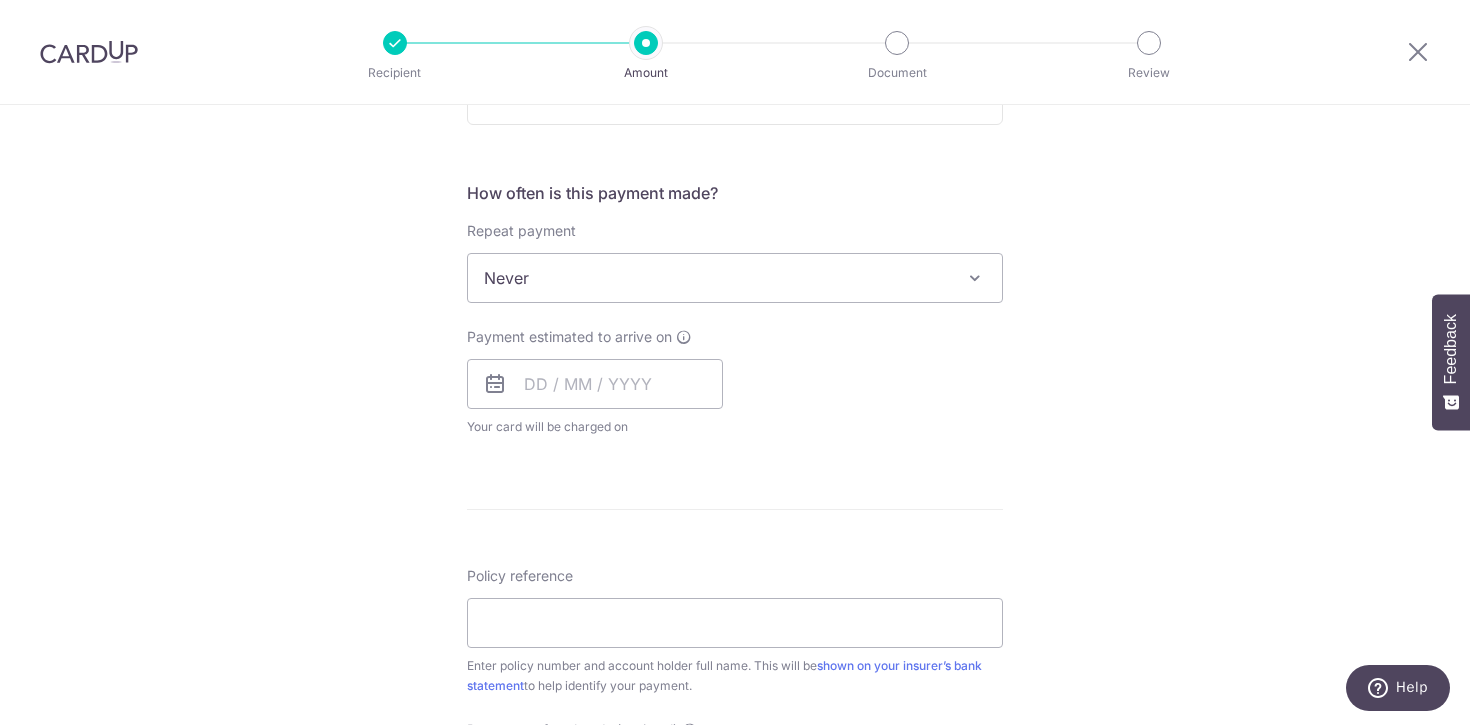 scroll, scrollTop: 719, scrollLeft: 0, axis: vertical 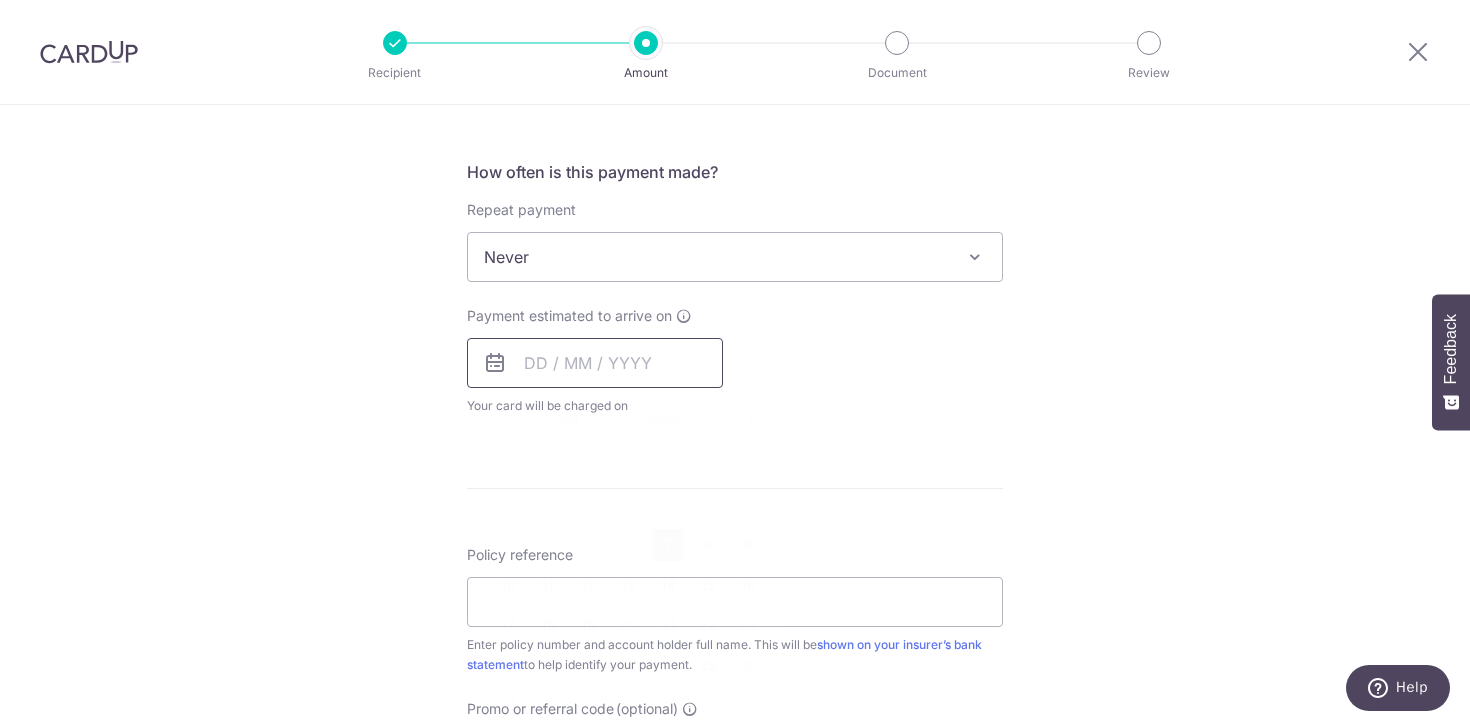 click at bounding box center [595, 363] 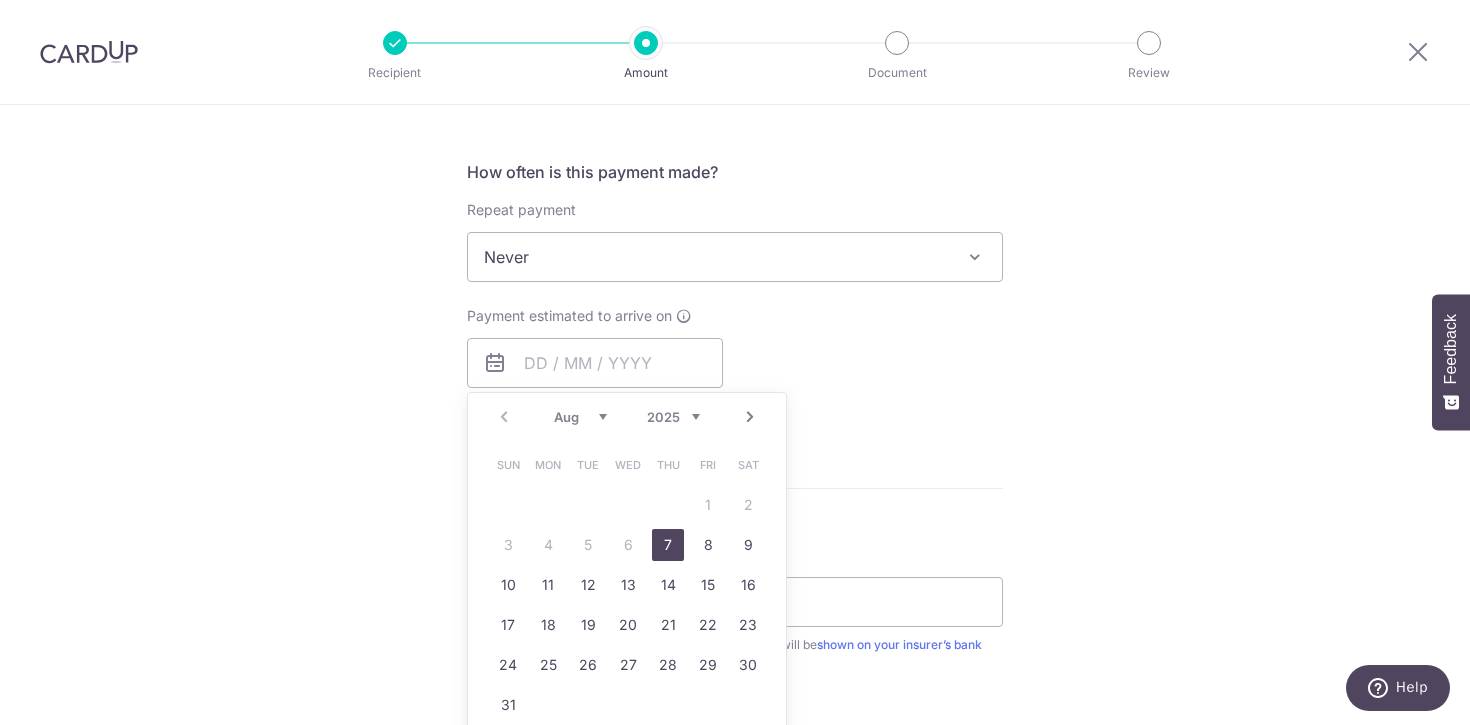 click on "7" at bounding box center [668, 545] 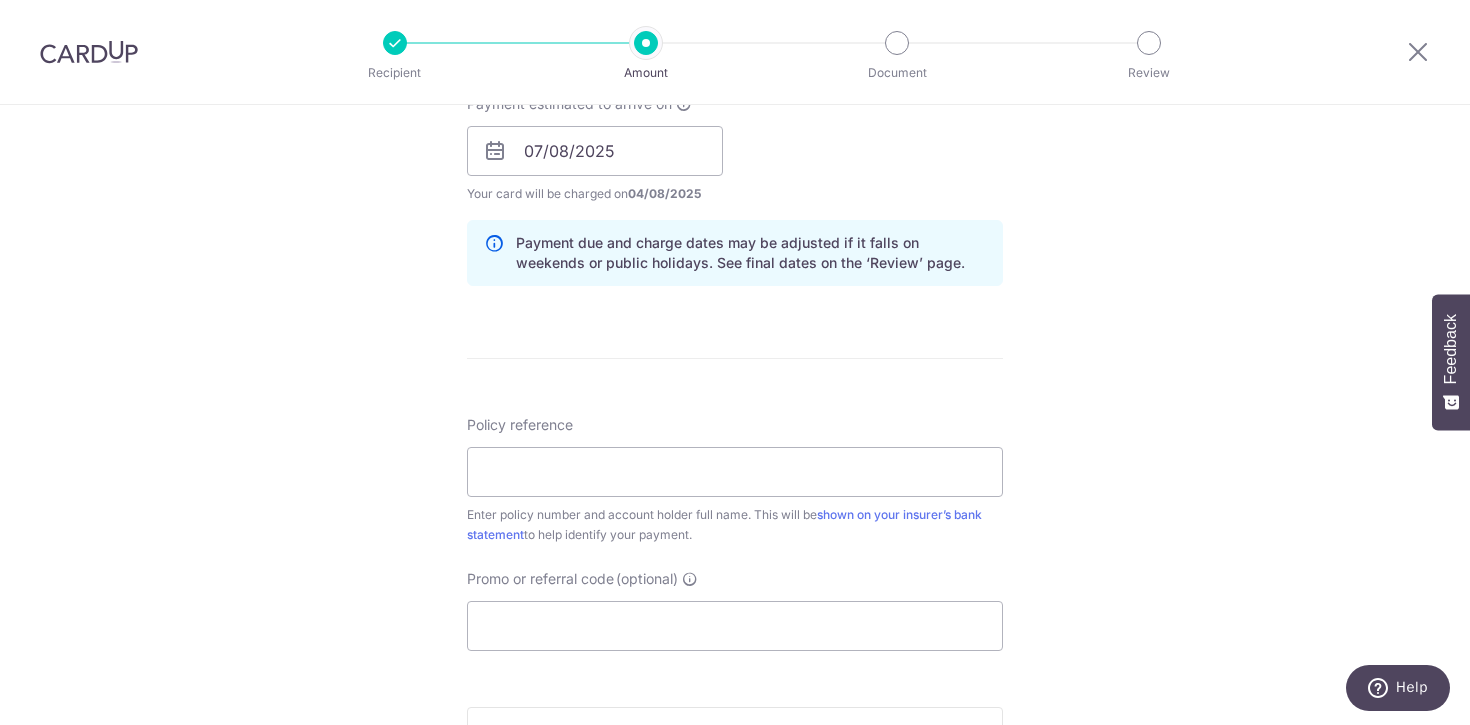 scroll, scrollTop: 962, scrollLeft: 0, axis: vertical 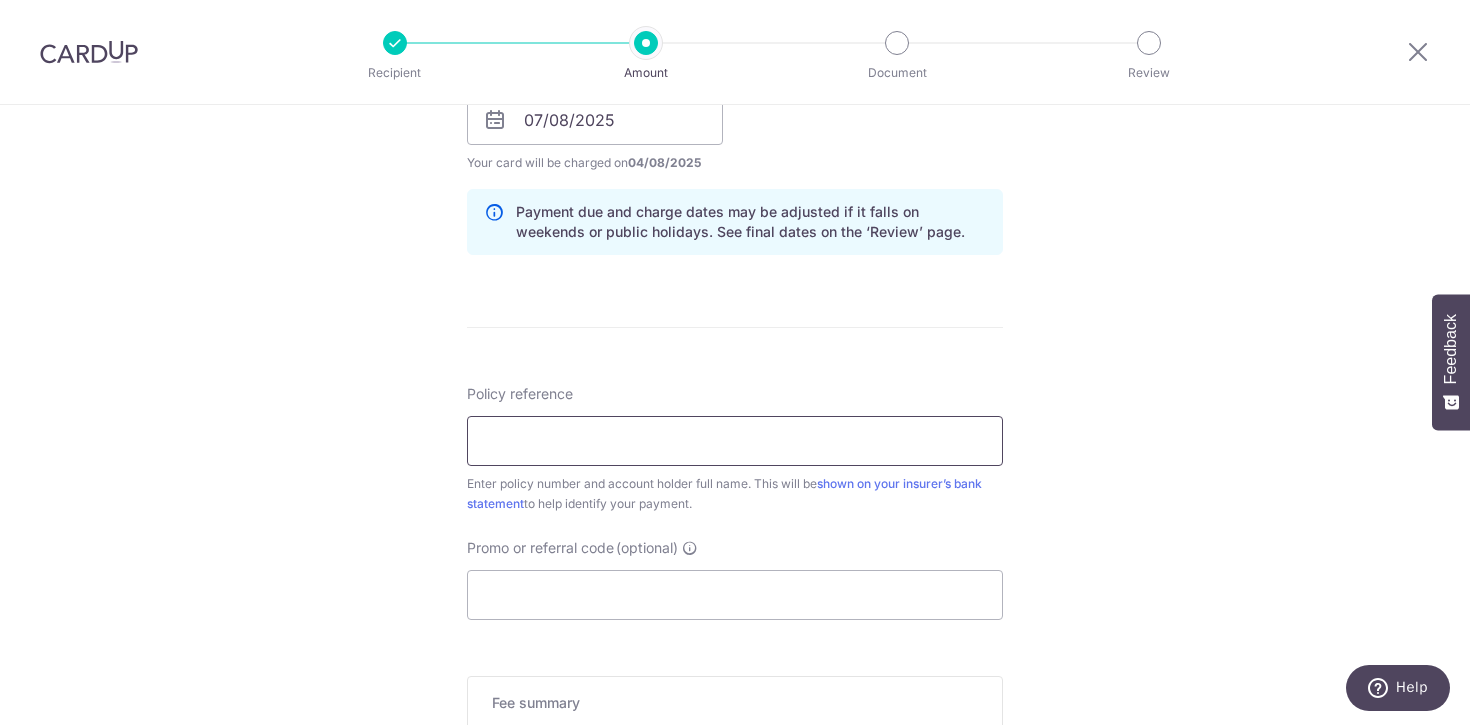 click on "Policy reference" at bounding box center [735, 441] 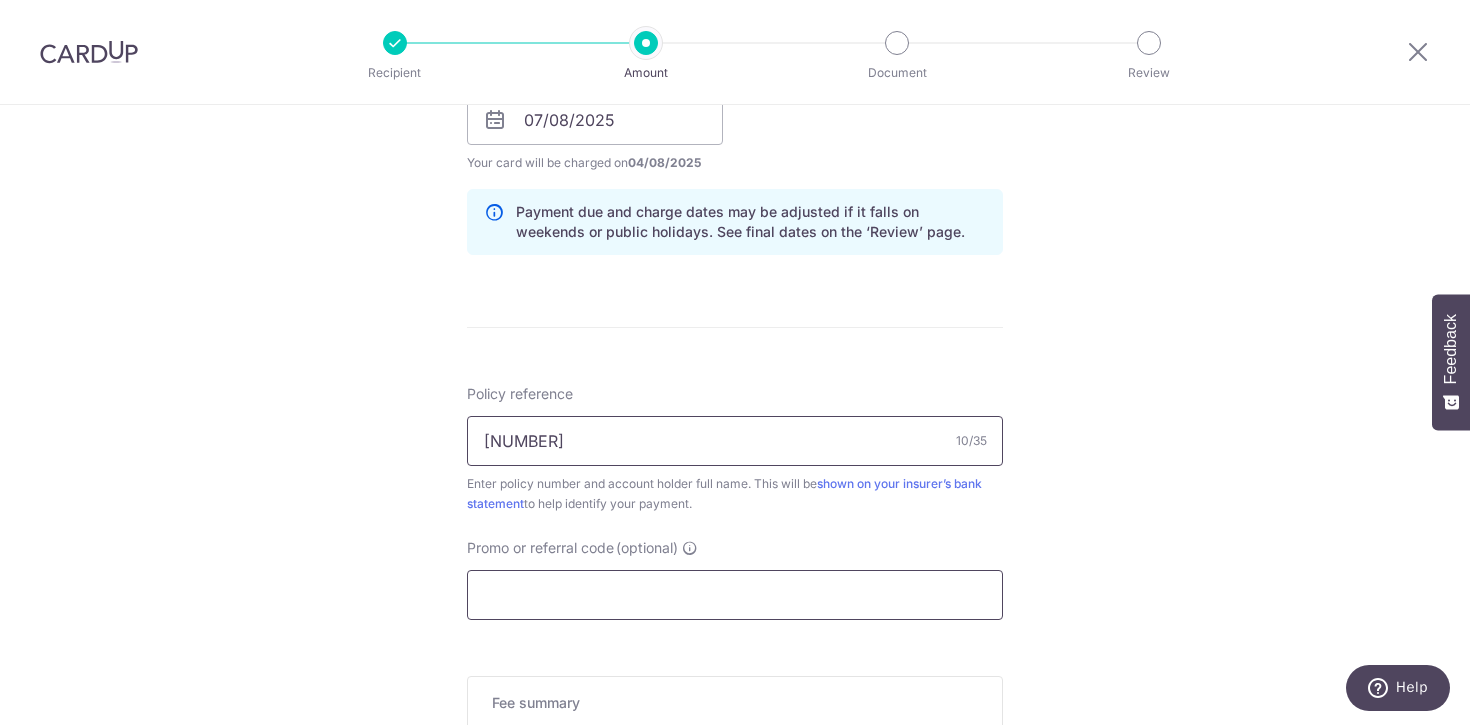 type on "2451048379" 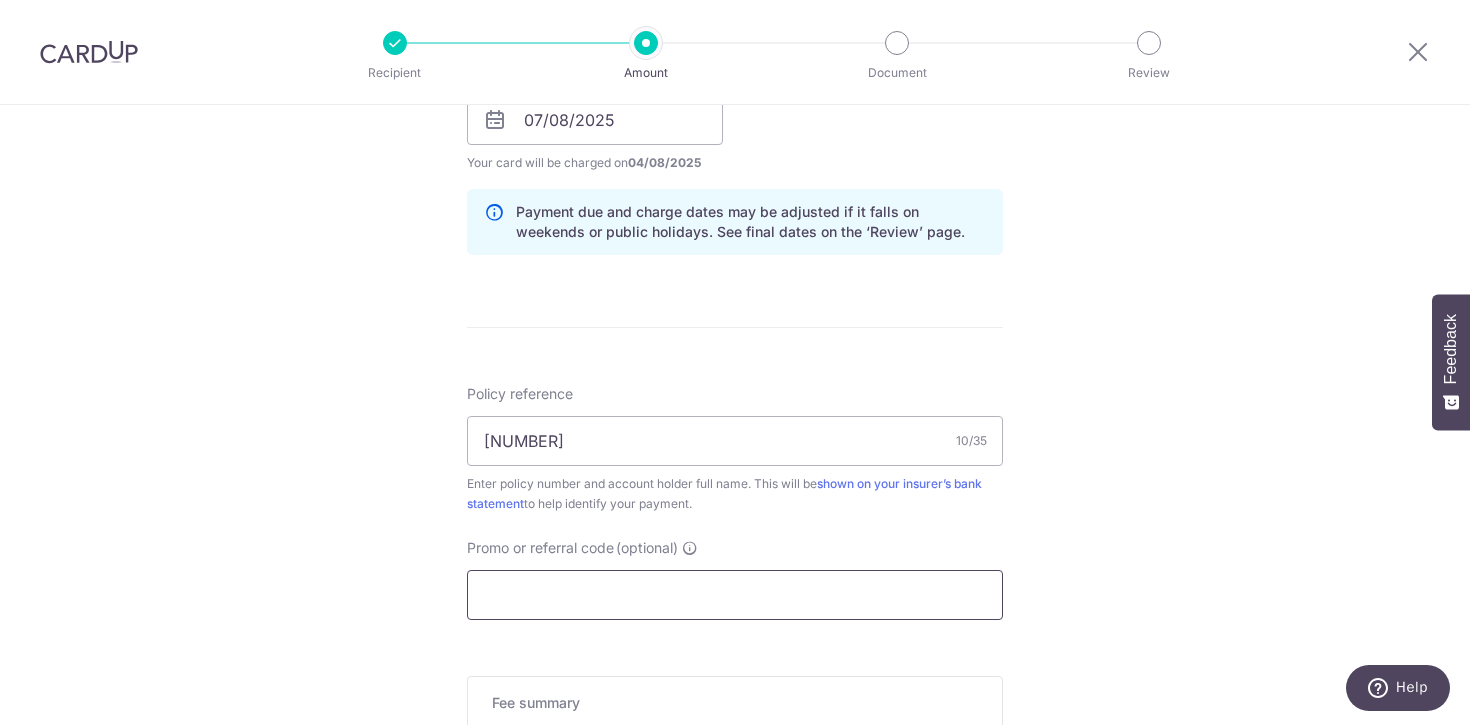 click on "Promo or referral code
(optional)" at bounding box center [735, 595] 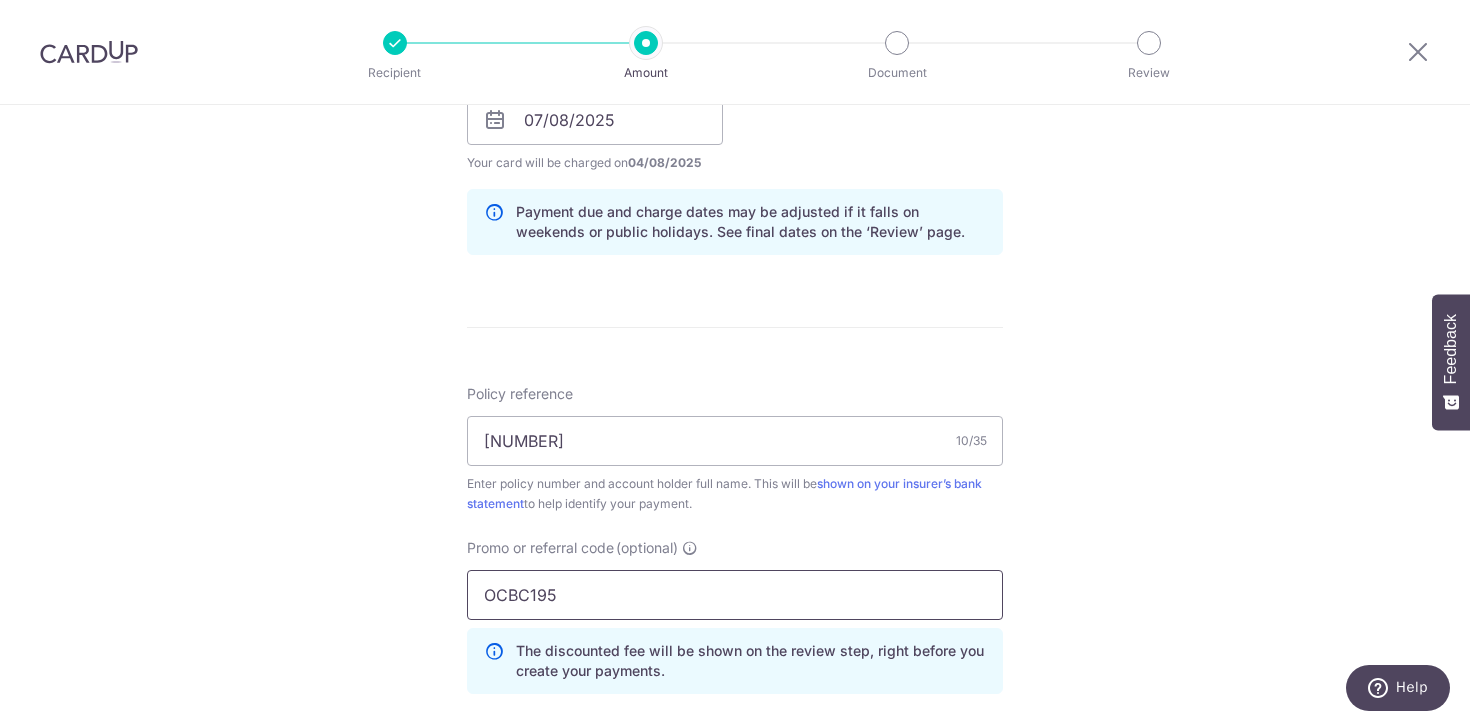type on "OCBC195" 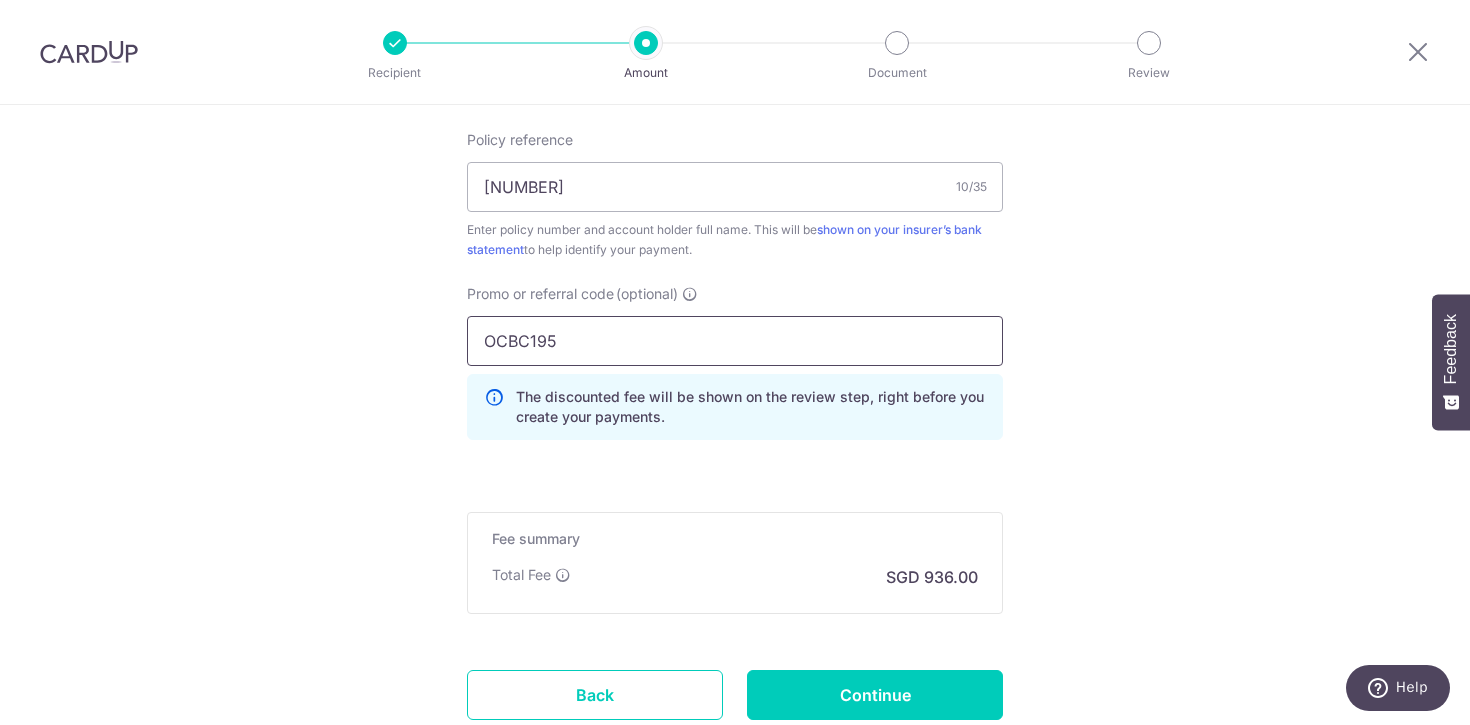 scroll, scrollTop: 1361, scrollLeft: 0, axis: vertical 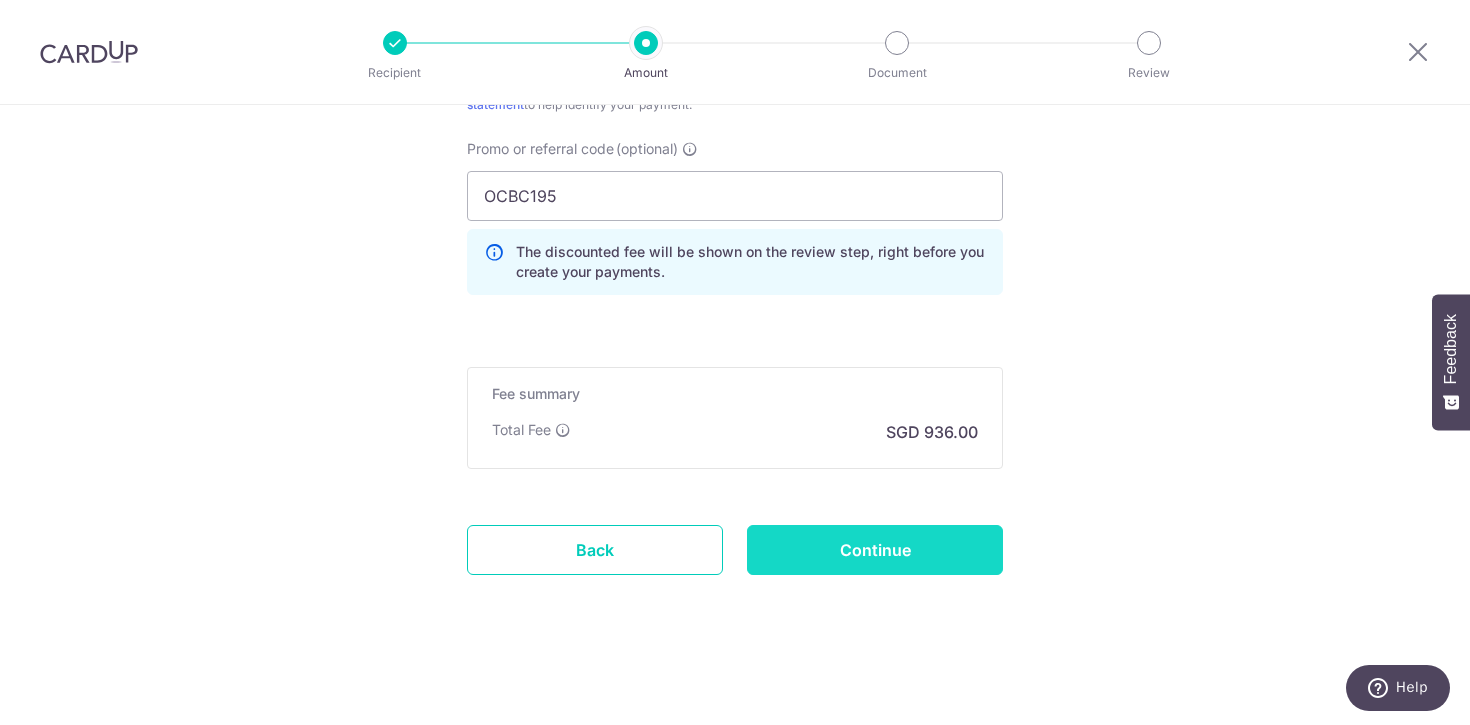 click on "Continue" at bounding box center [875, 550] 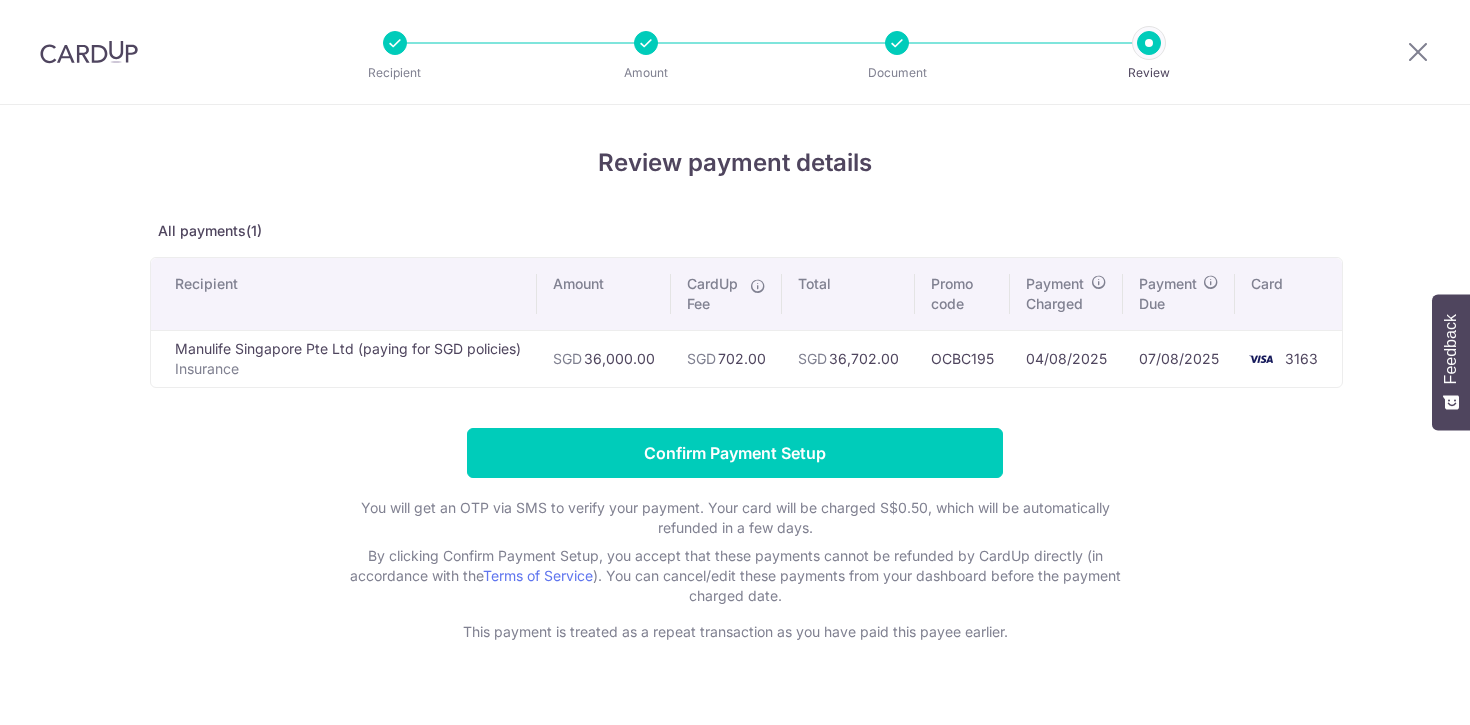 scroll, scrollTop: 0, scrollLeft: 0, axis: both 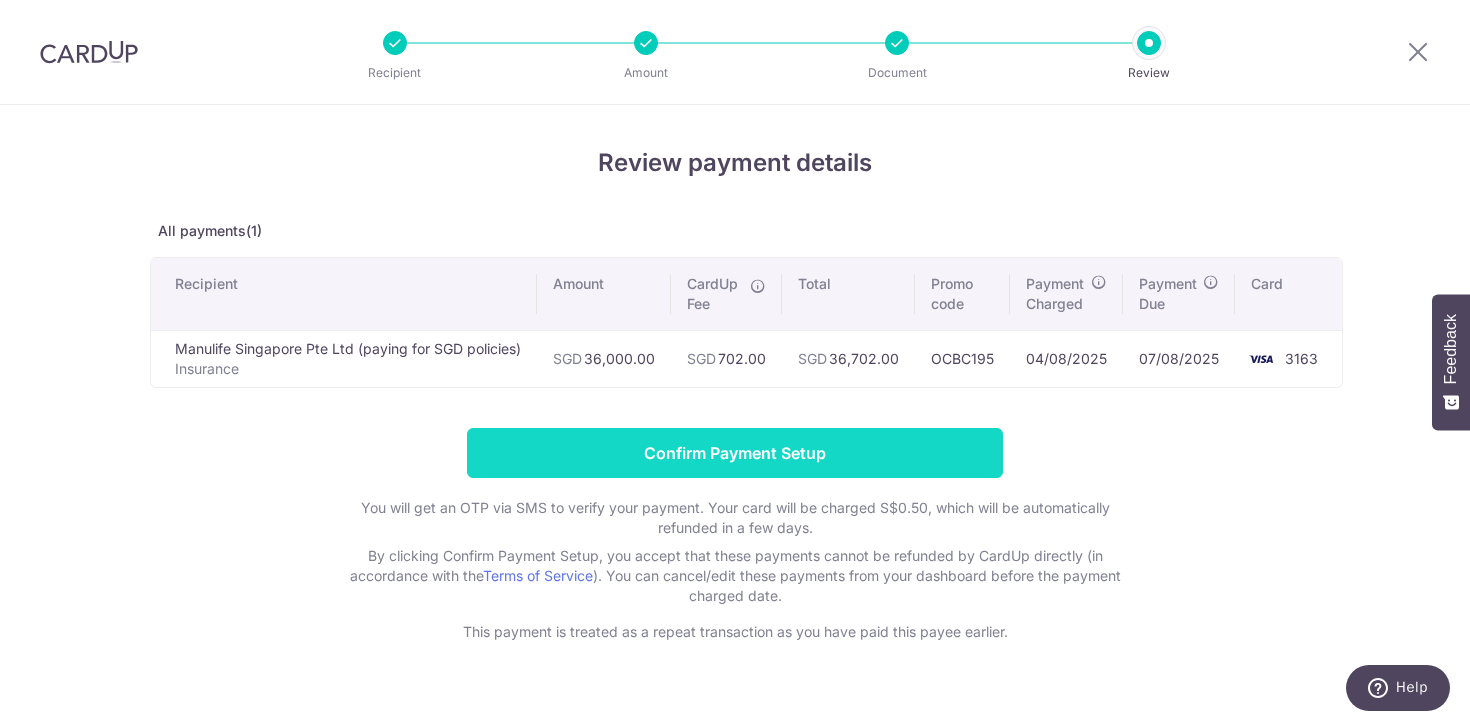 click on "Confirm Payment Setup" at bounding box center (735, 453) 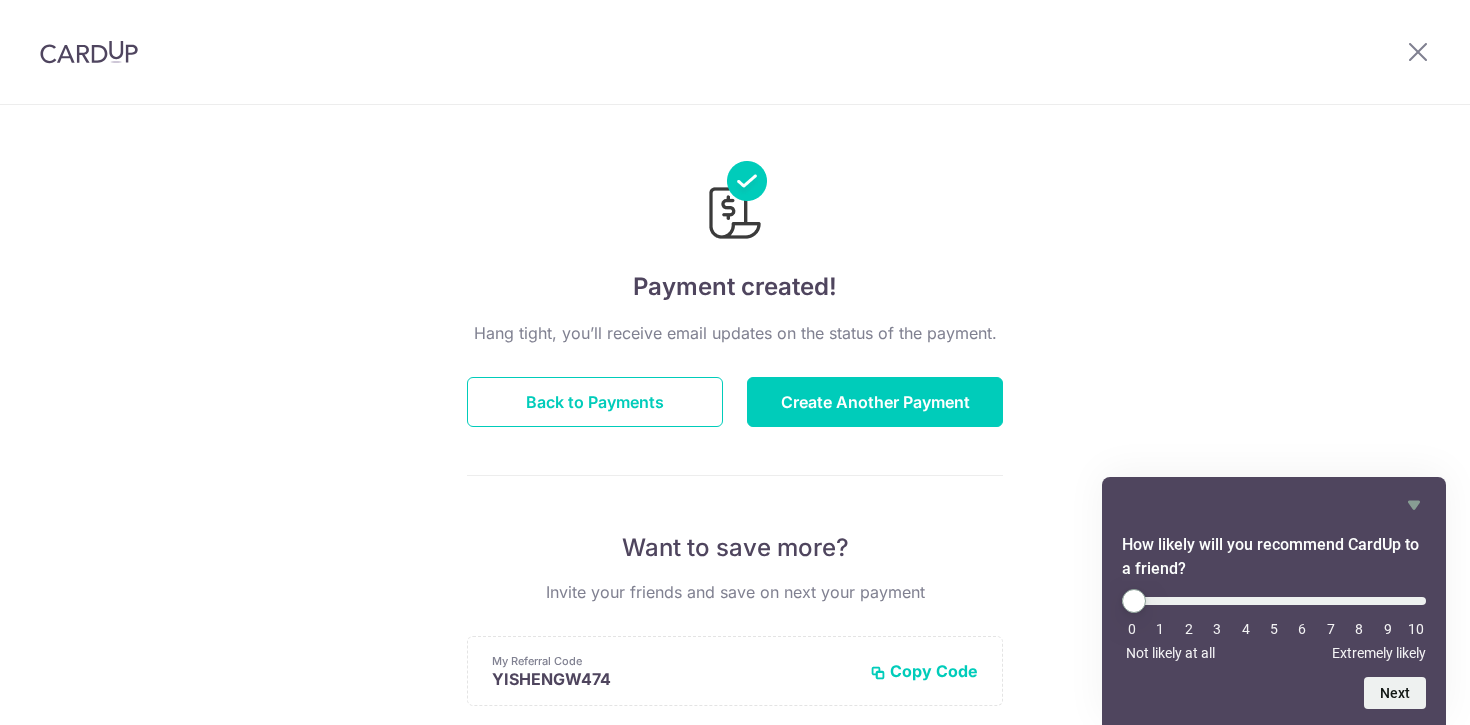 scroll, scrollTop: 0, scrollLeft: 0, axis: both 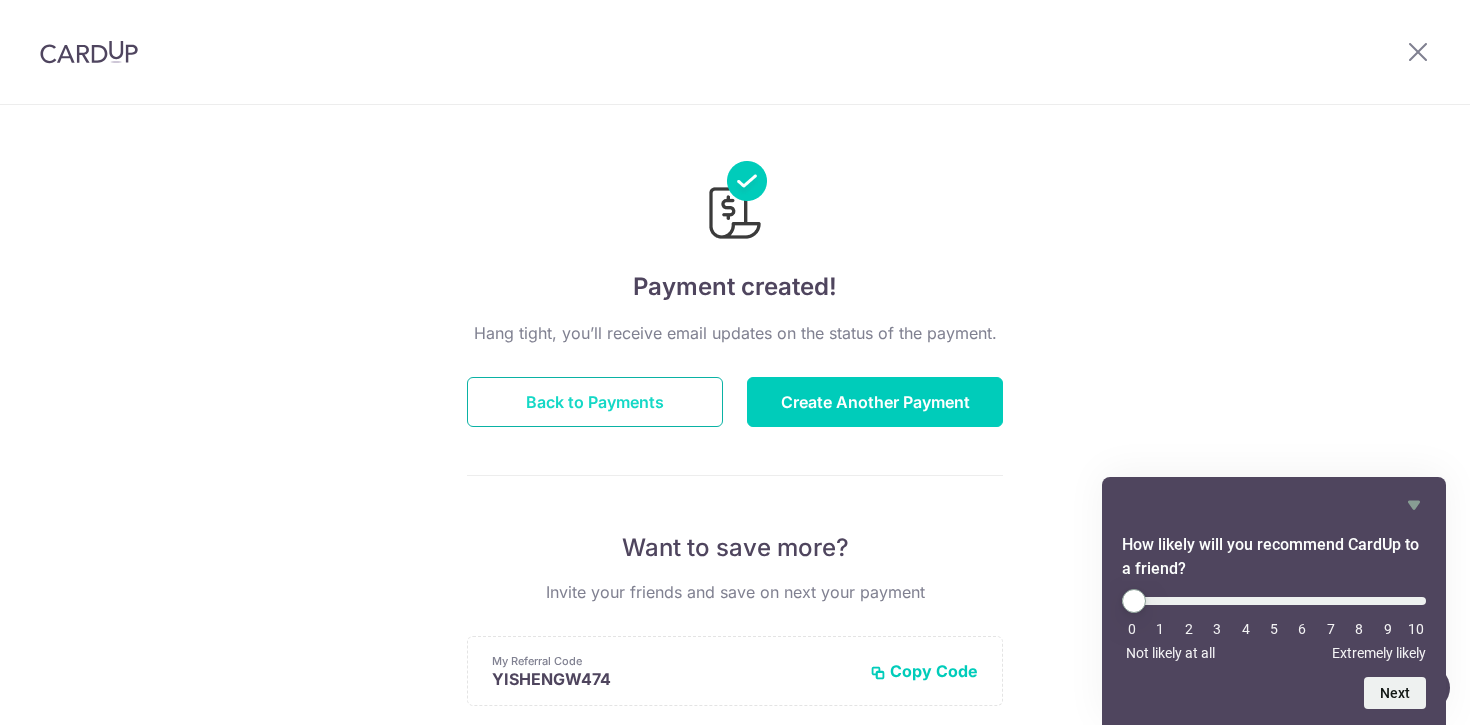 click on "Back to Payments" at bounding box center (595, 402) 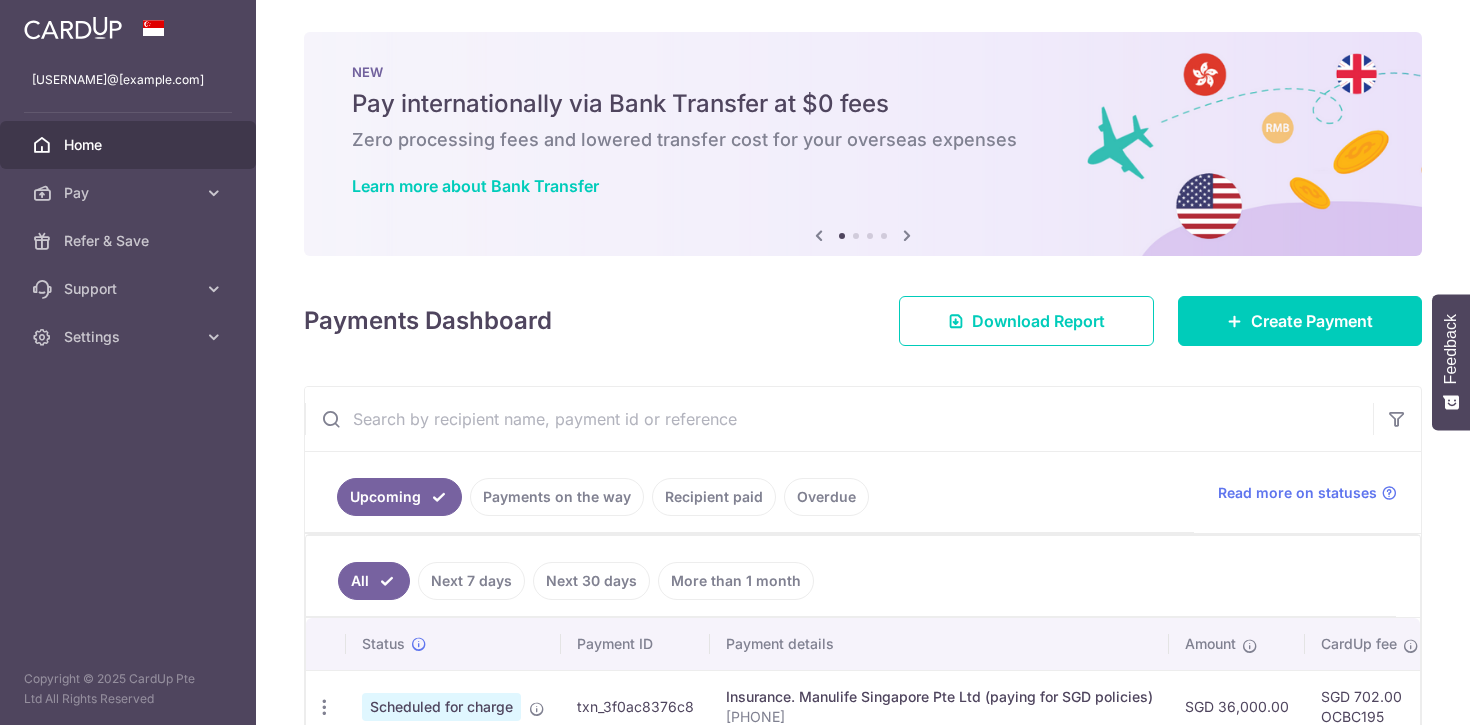 scroll, scrollTop: 0, scrollLeft: 0, axis: both 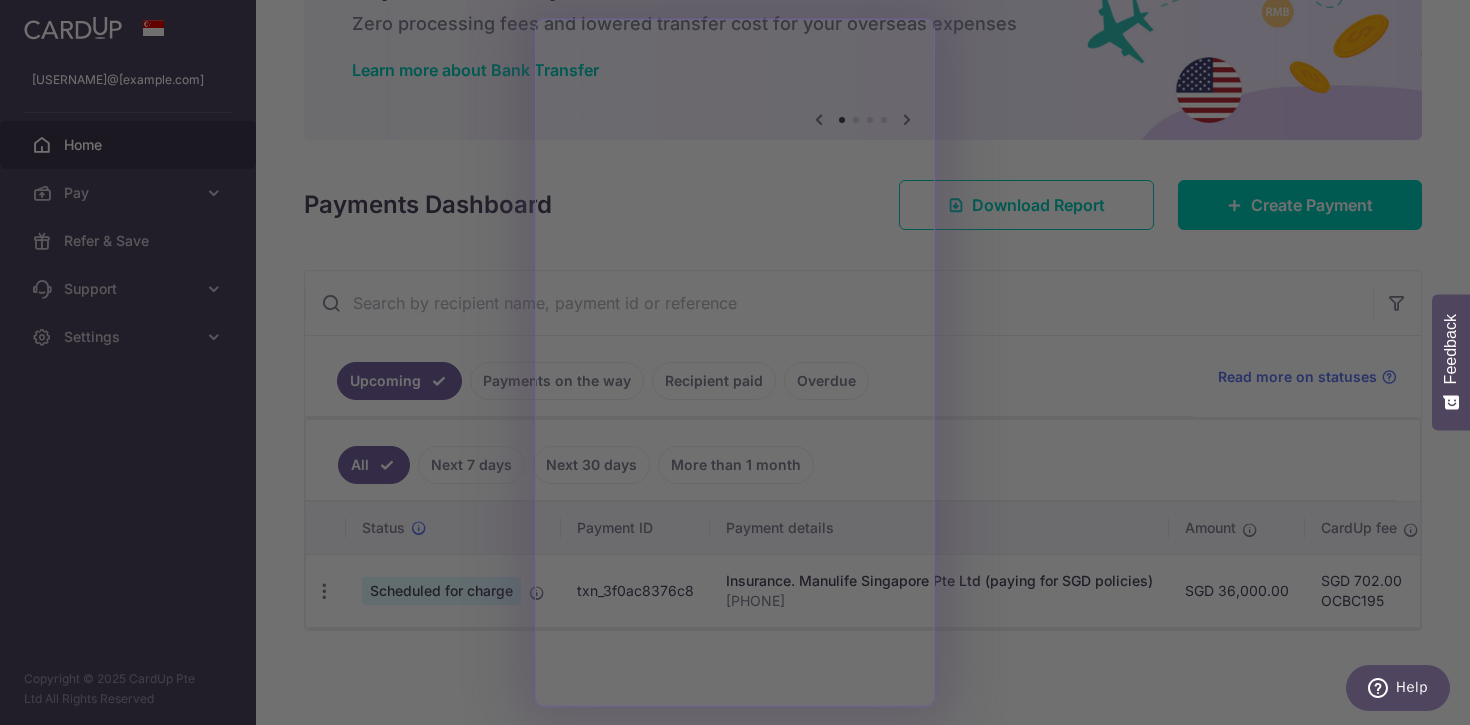 click at bounding box center [742, 366] 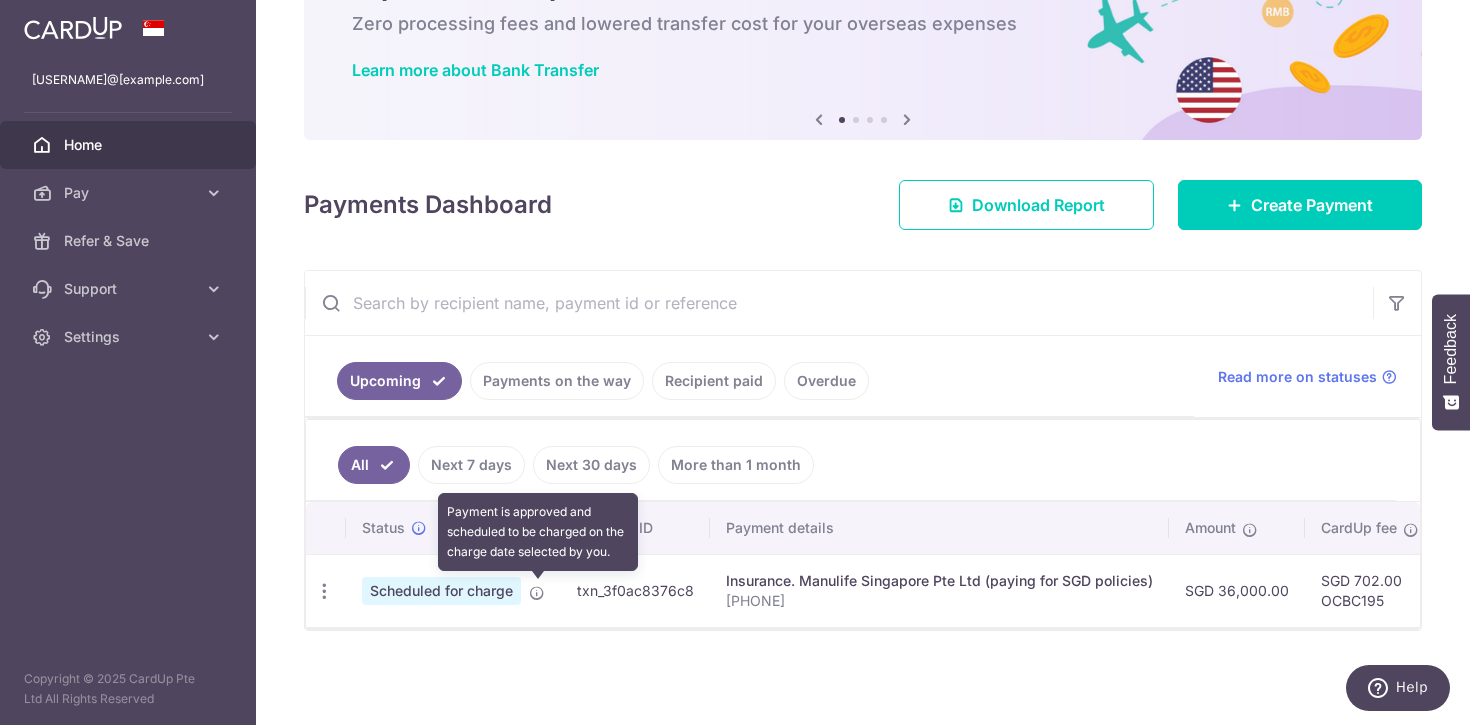 click at bounding box center [537, 593] 